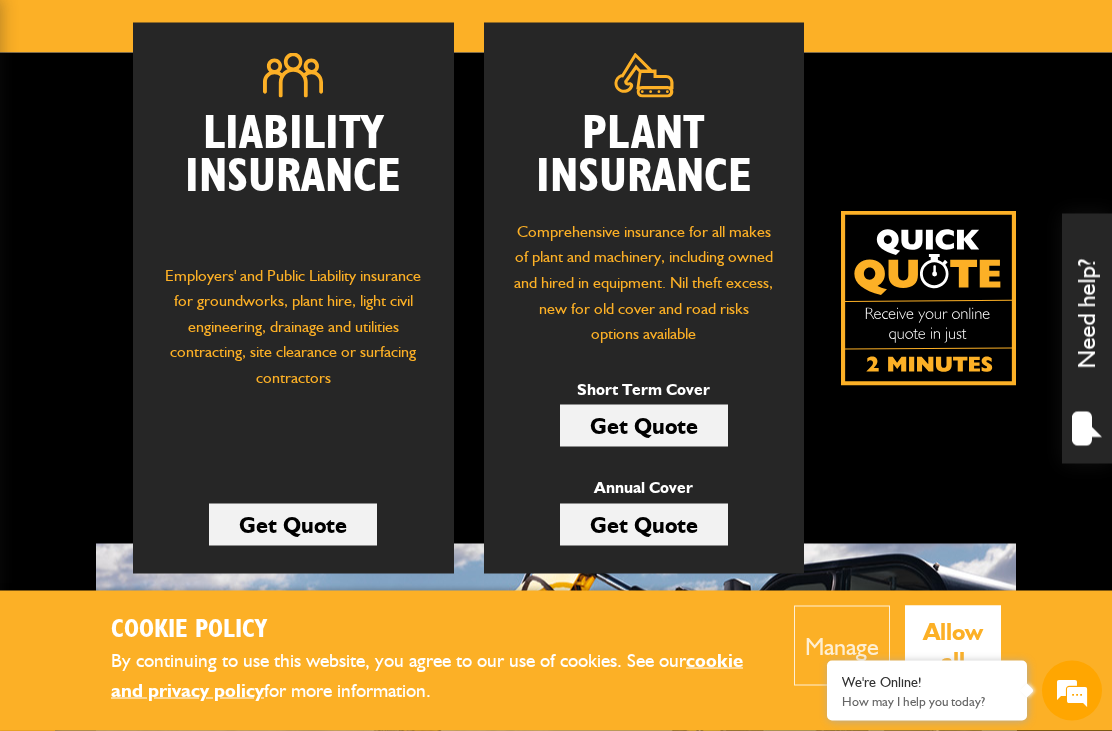 scroll, scrollTop: 283, scrollLeft: 0, axis: vertical 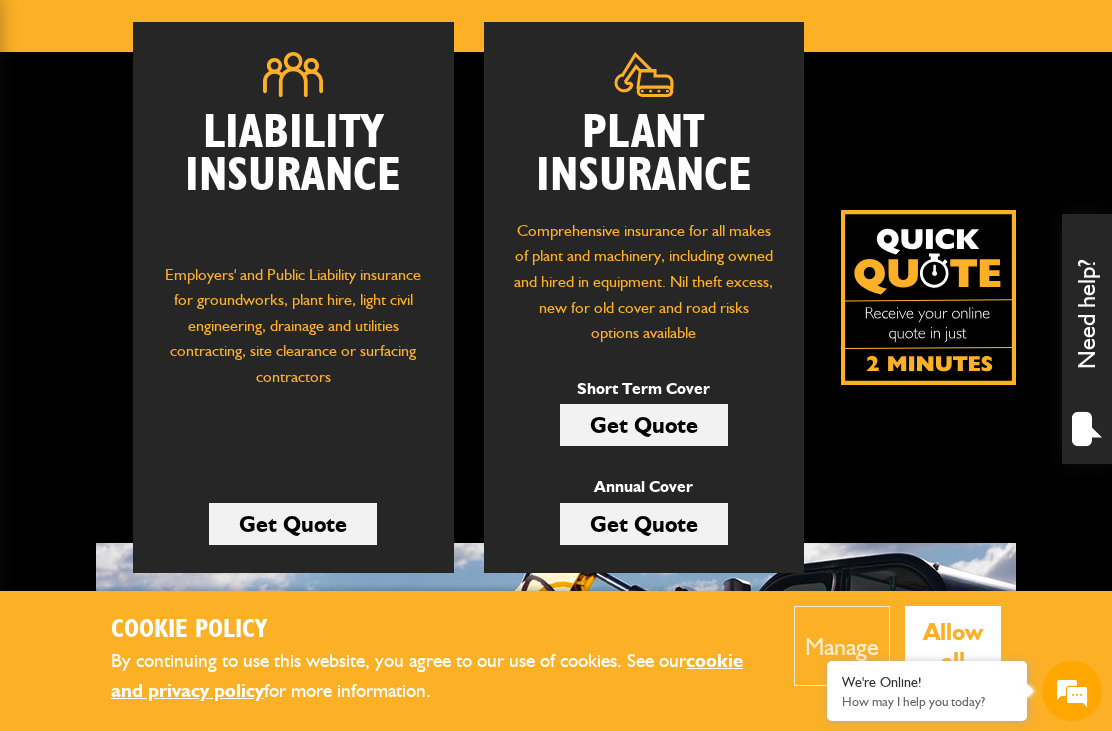 click on "Get Quote" at bounding box center (644, 524) 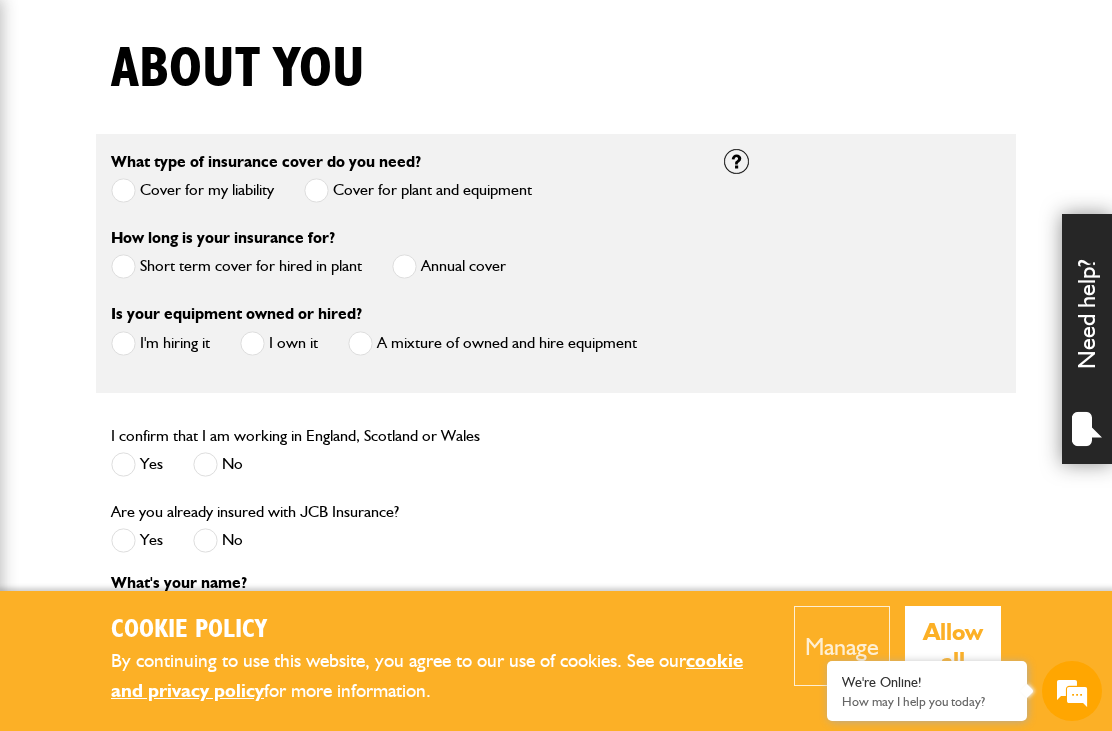 scroll, scrollTop: 484, scrollLeft: 0, axis: vertical 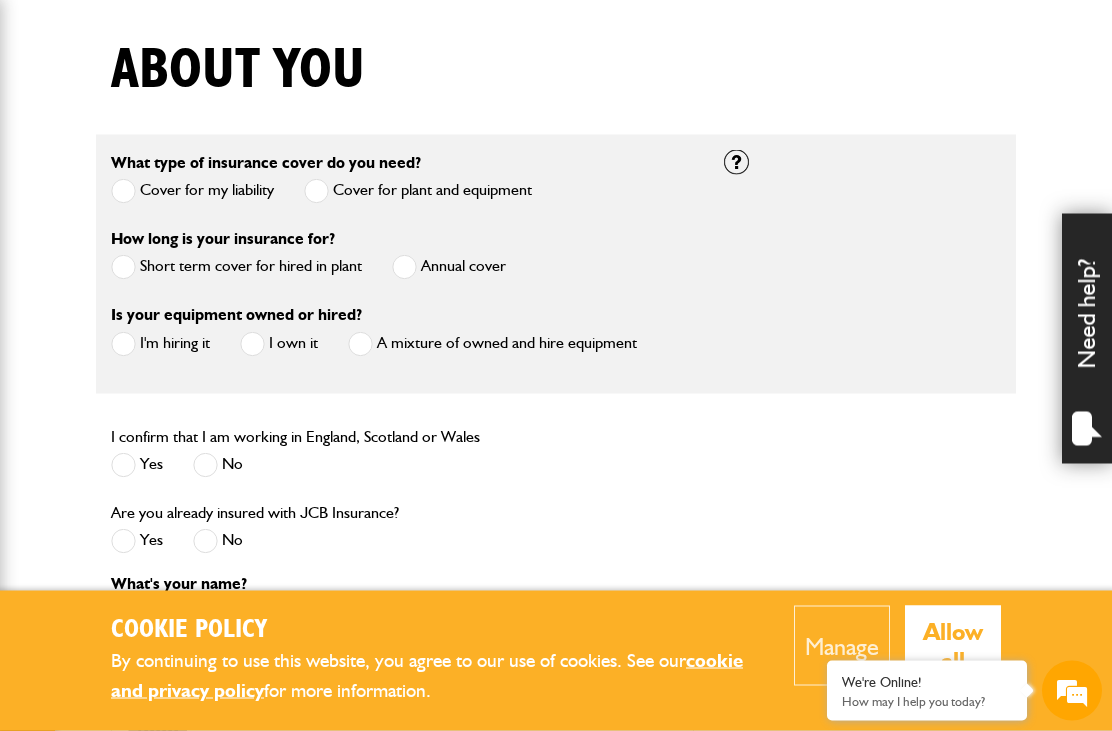 click at bounding box center [404, 267] 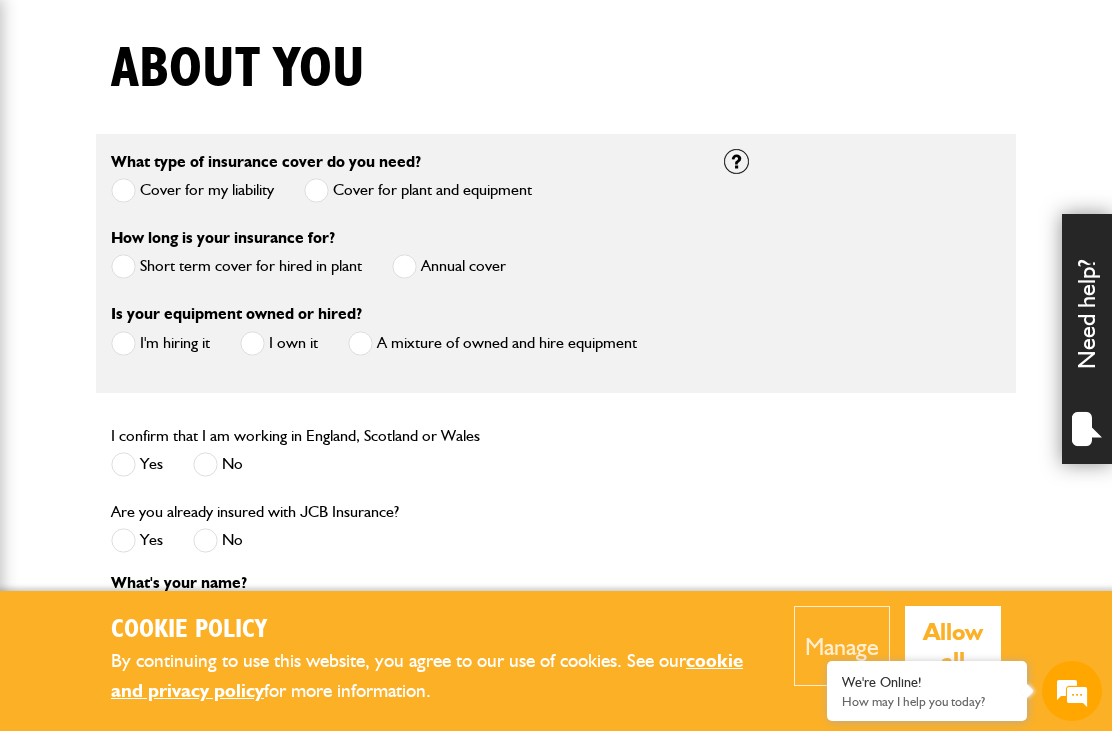 click at bounding box center (252, 343) 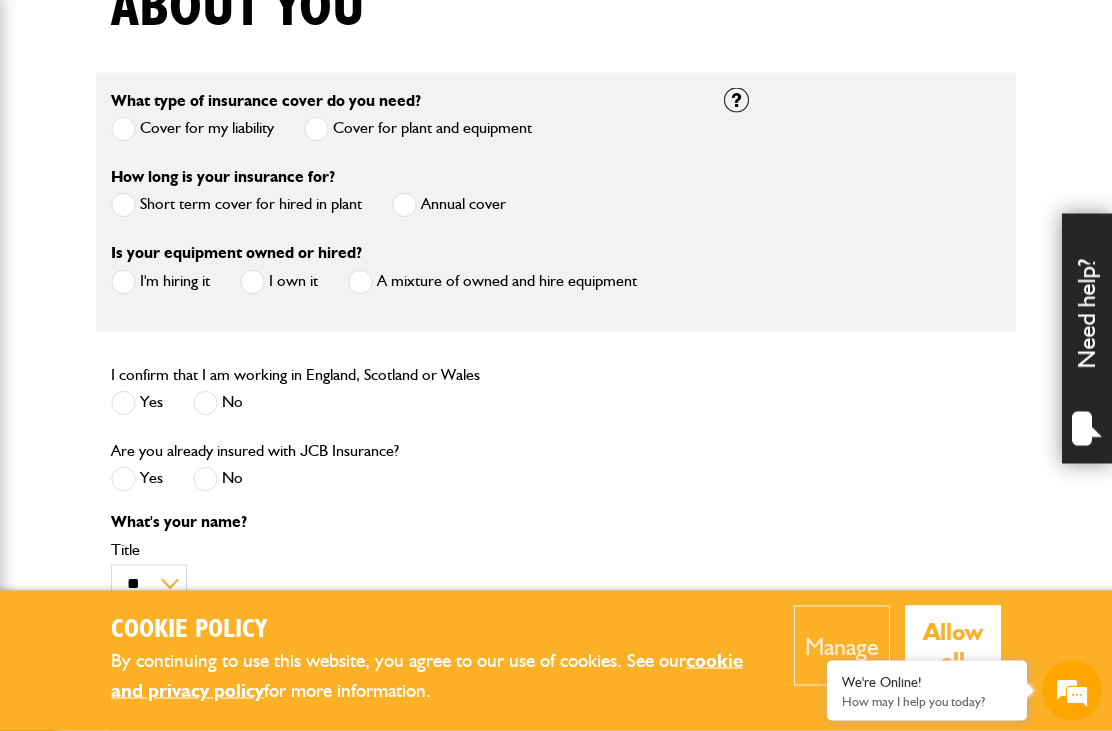 scroll, scrollTop: 548, scrollLeft: 0, axis: vertical 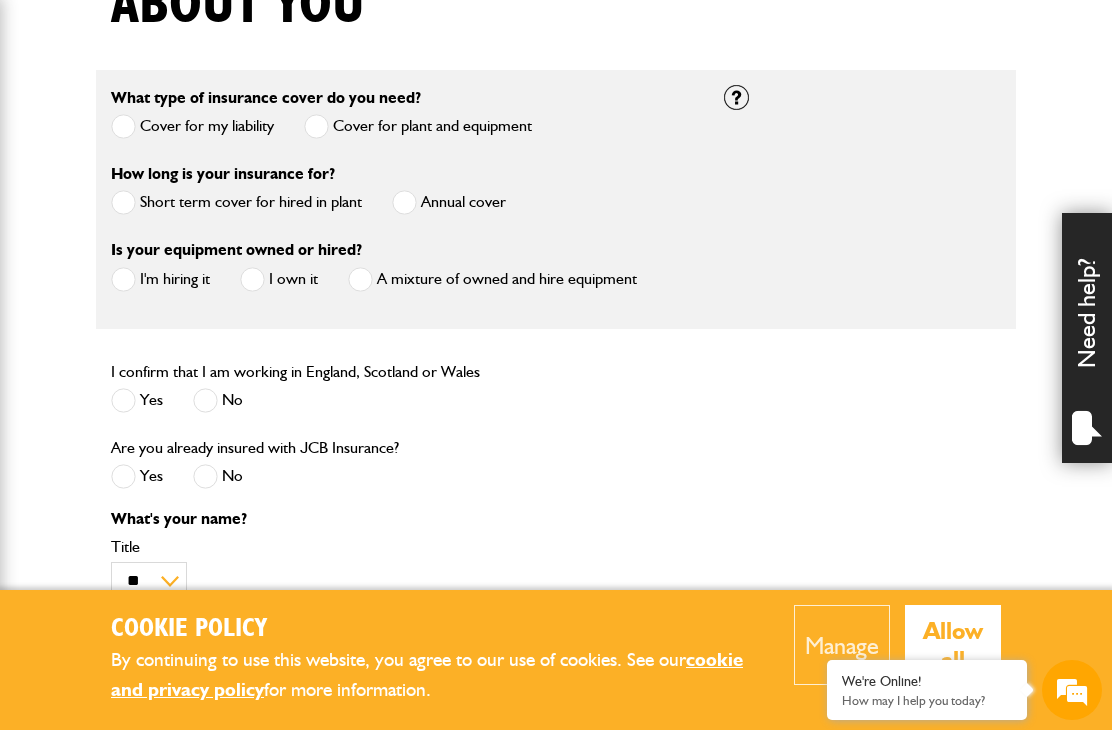 click on "Yes" at bounding box center (137, 401) 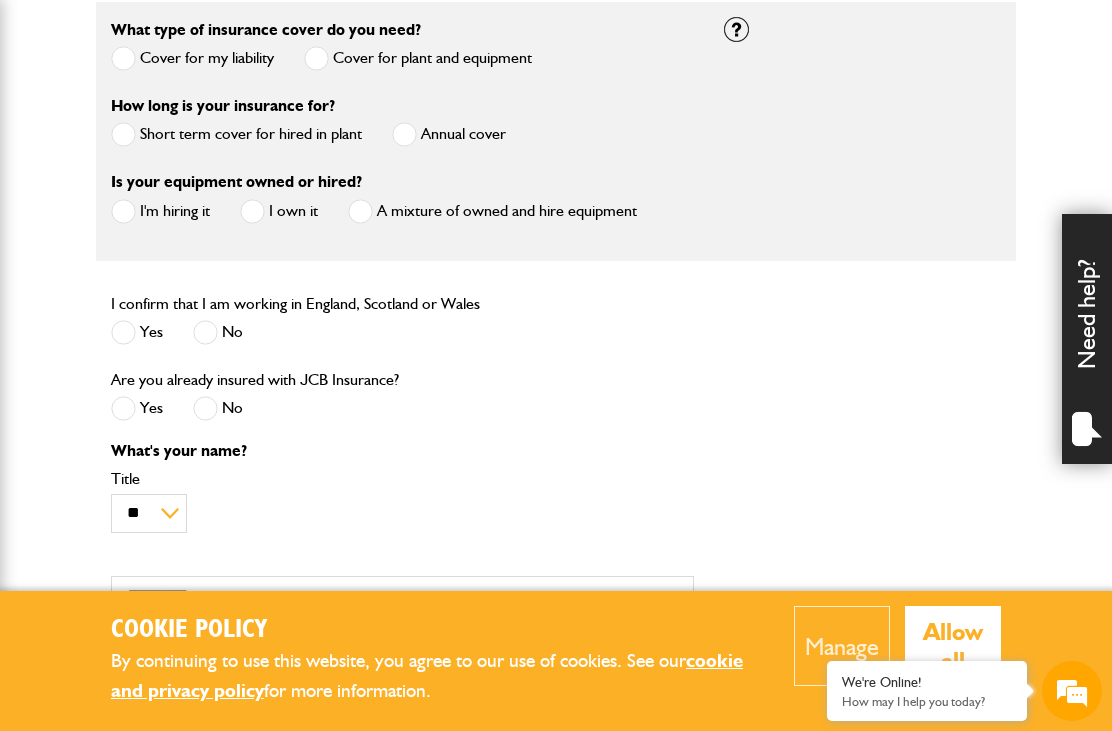 scroll, scrollTop: 620, scrollLeft: 0, axis: vertical 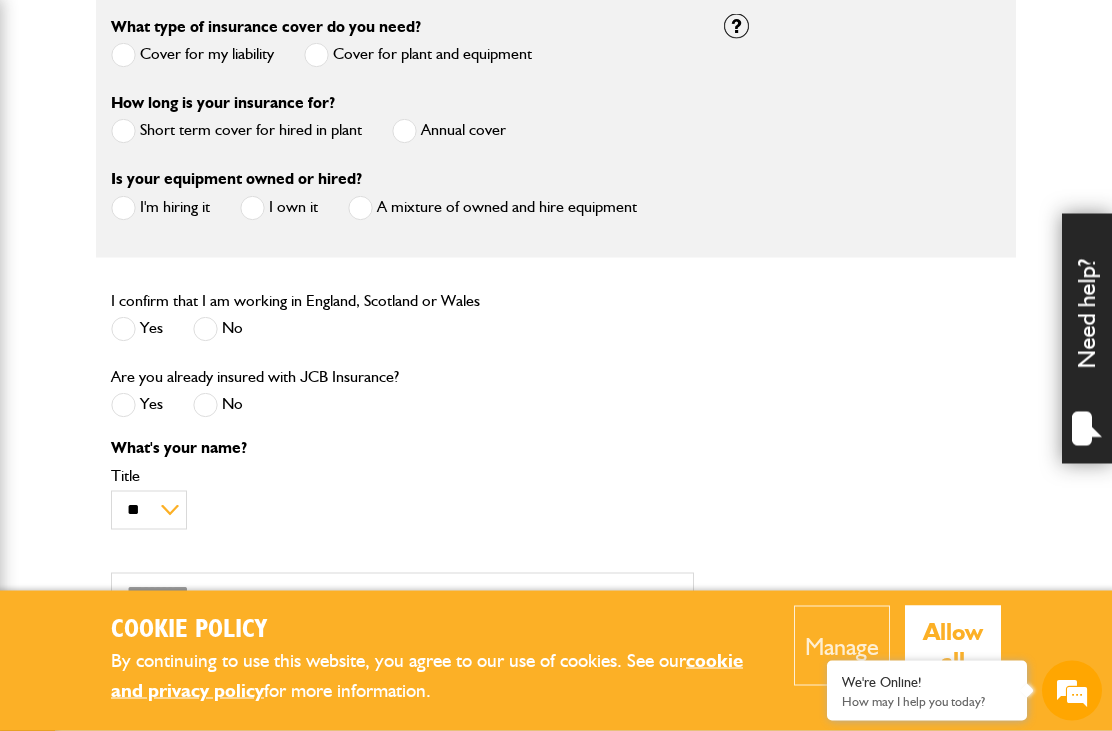 click at bounding box center (205, 405) 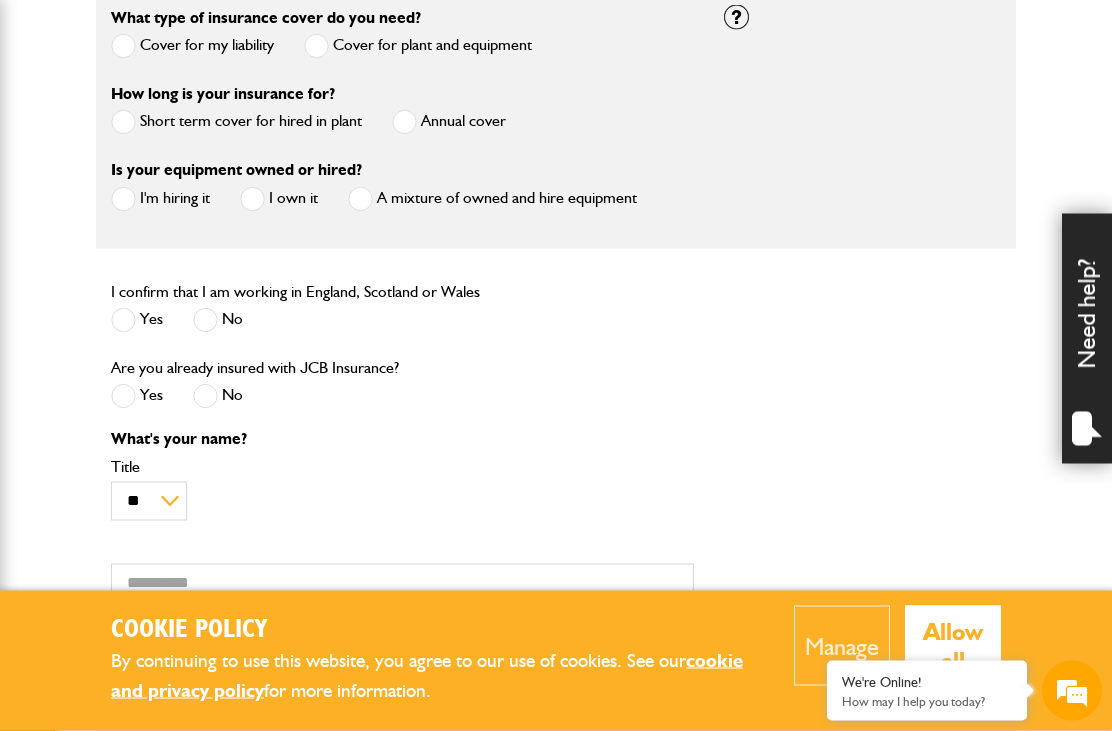 scroll, scrollTop: 680, scrollLeft: 0, axis: vertical 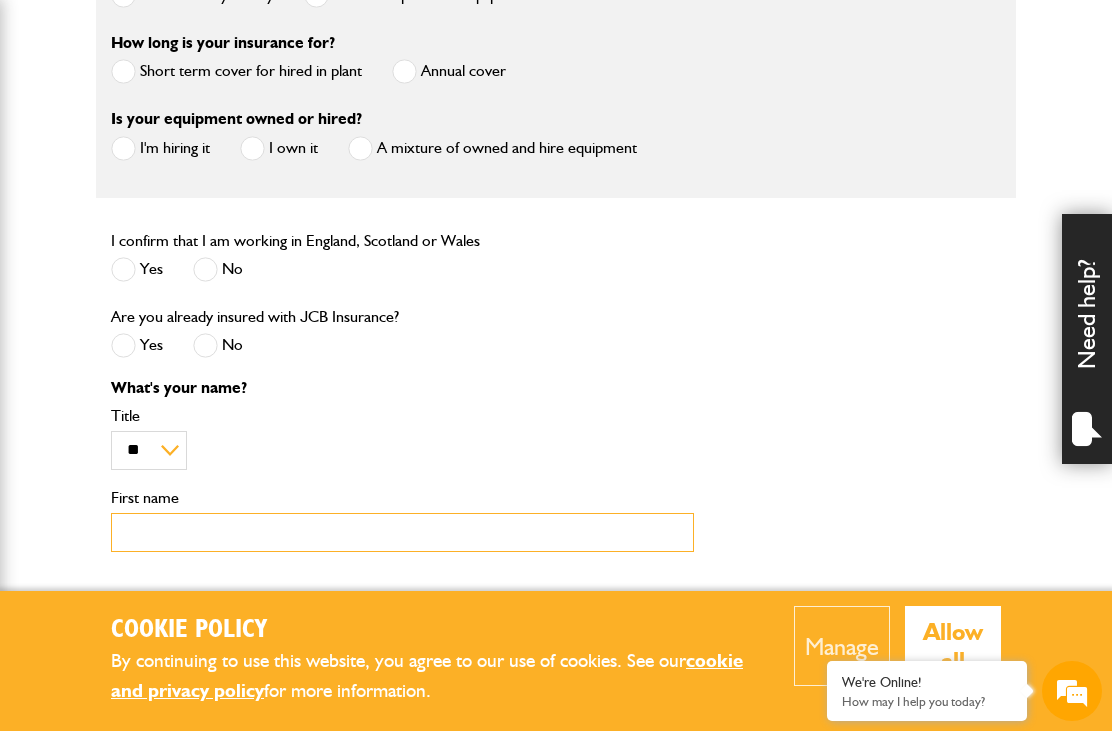 click on "First name" at bounding box center (402, 532) 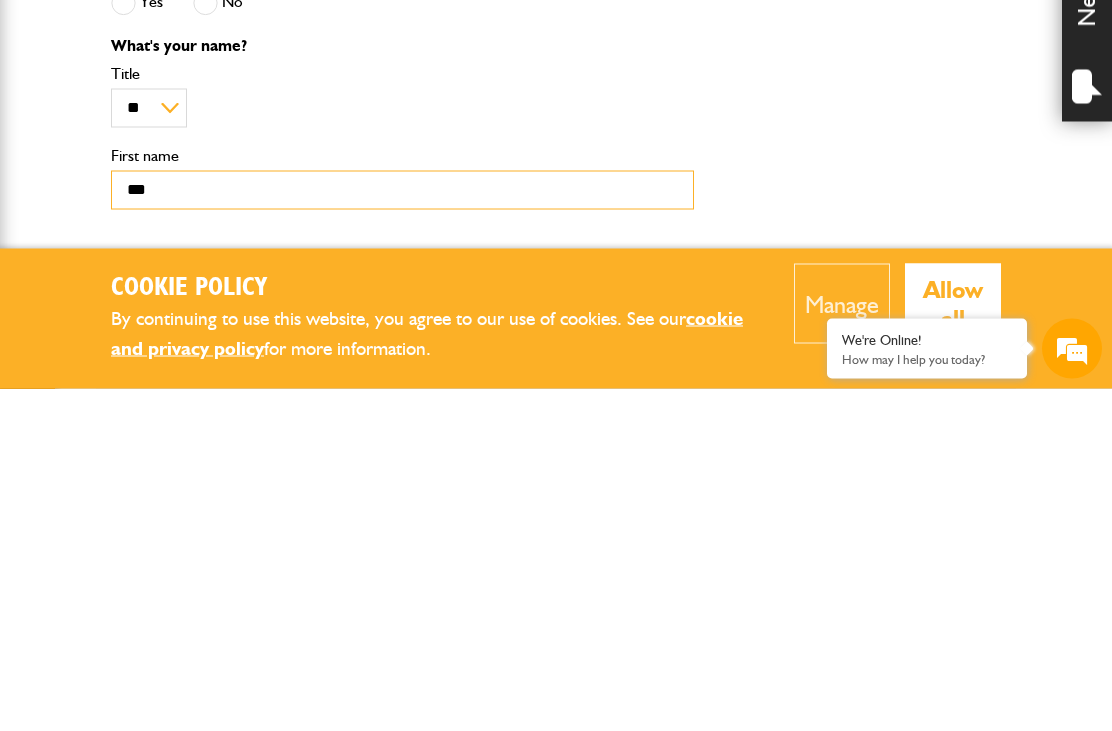 type on "***" 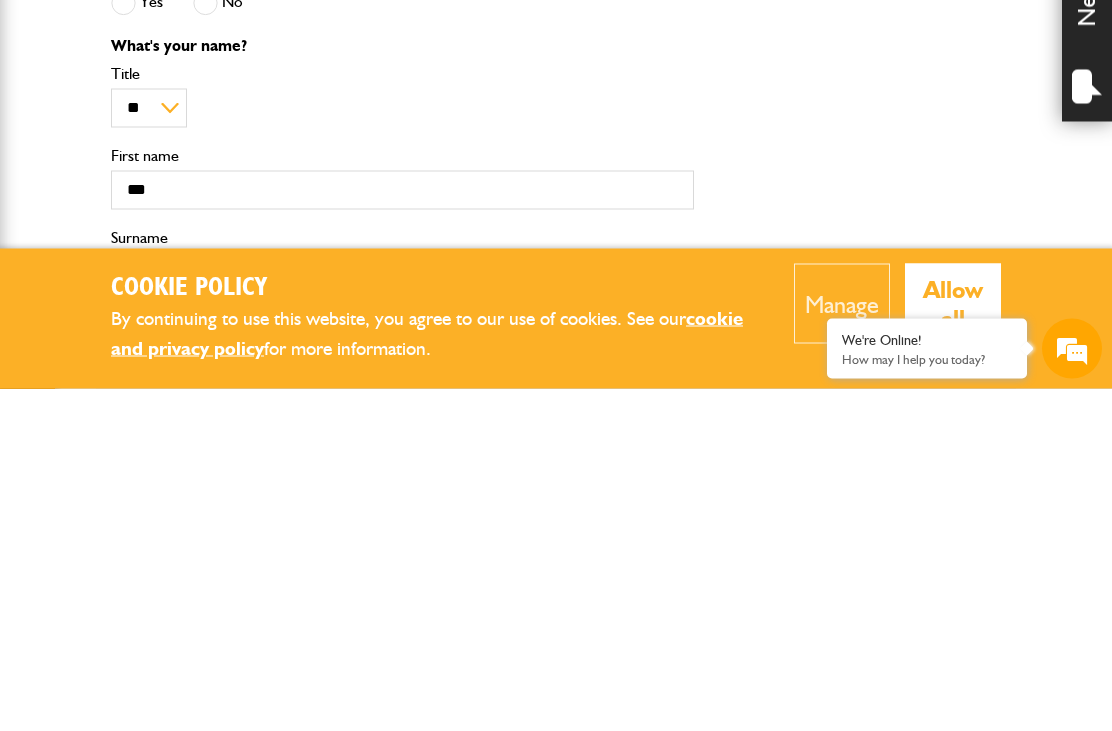 click on "Surname" at bounding box center [402, 614] 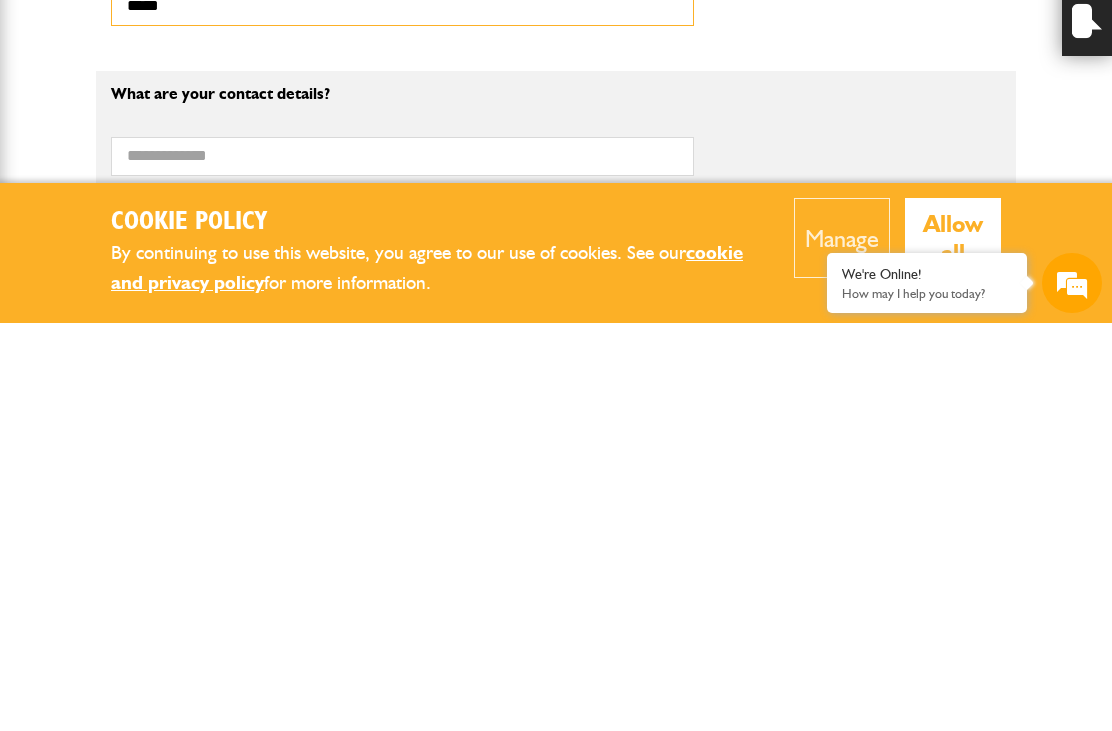 scroll, scrollTop: 881, scrollLeft: 0, axis: vertical 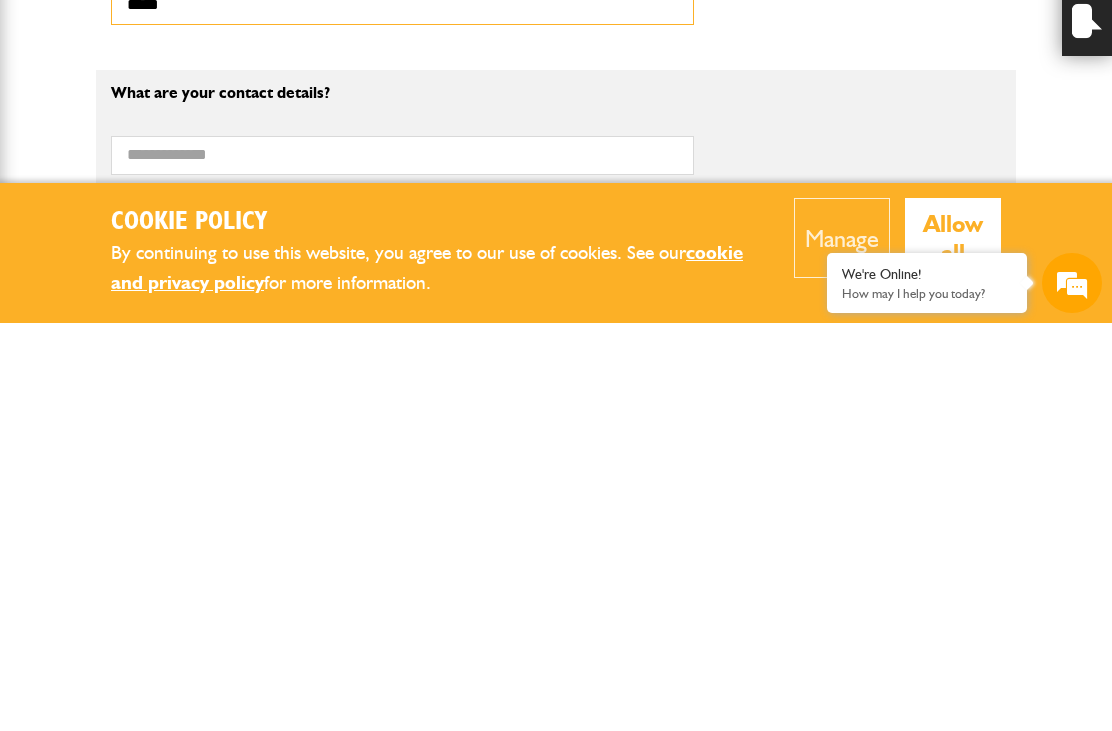type on "*****" 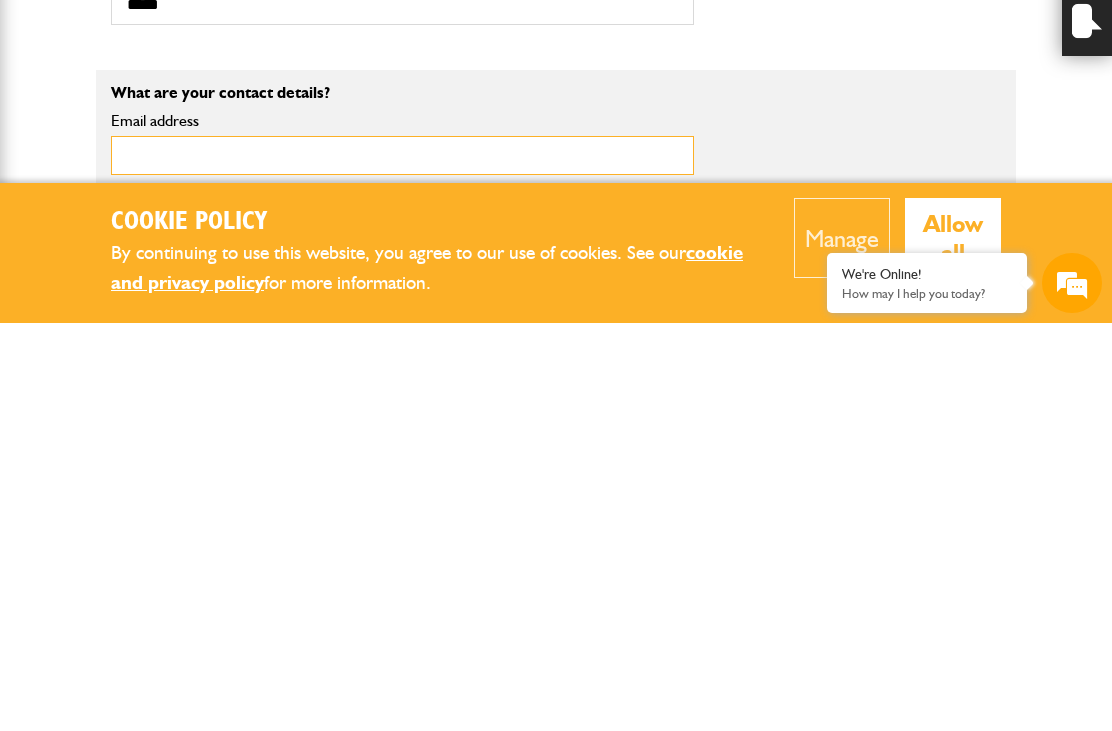 click on "Email address" at bounding box center [402, 563] 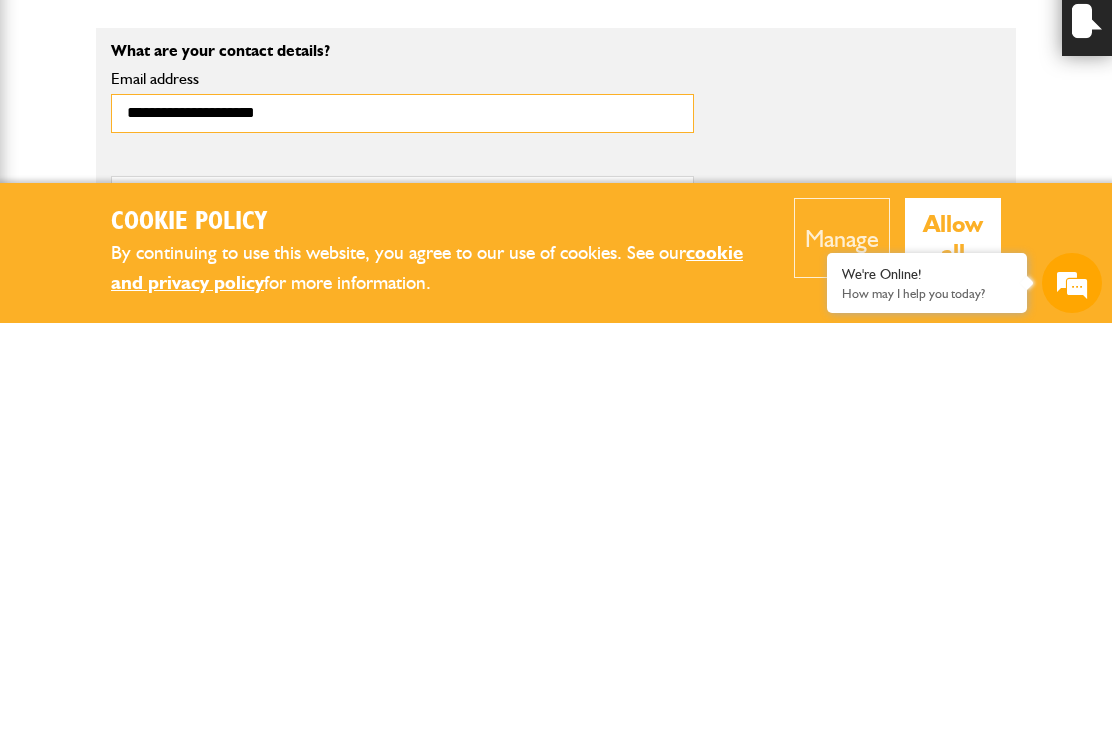 scroll, scrollTop: 958, scrollLeft: 0, axis: vertical 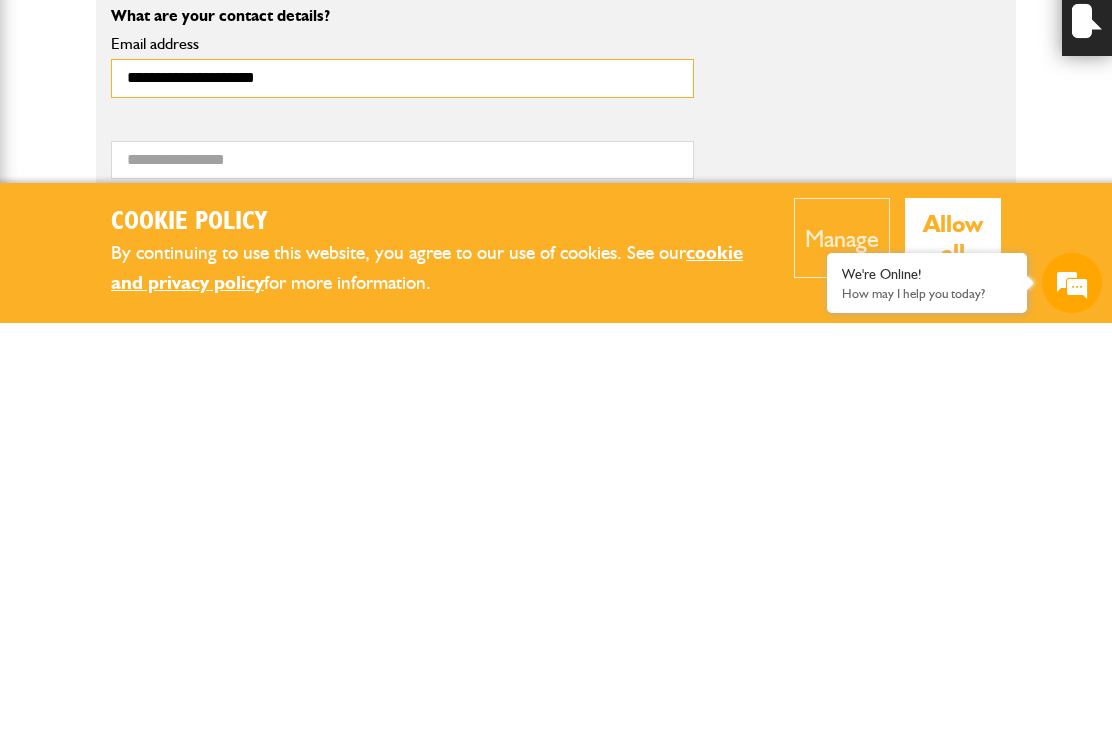 type on "**********" 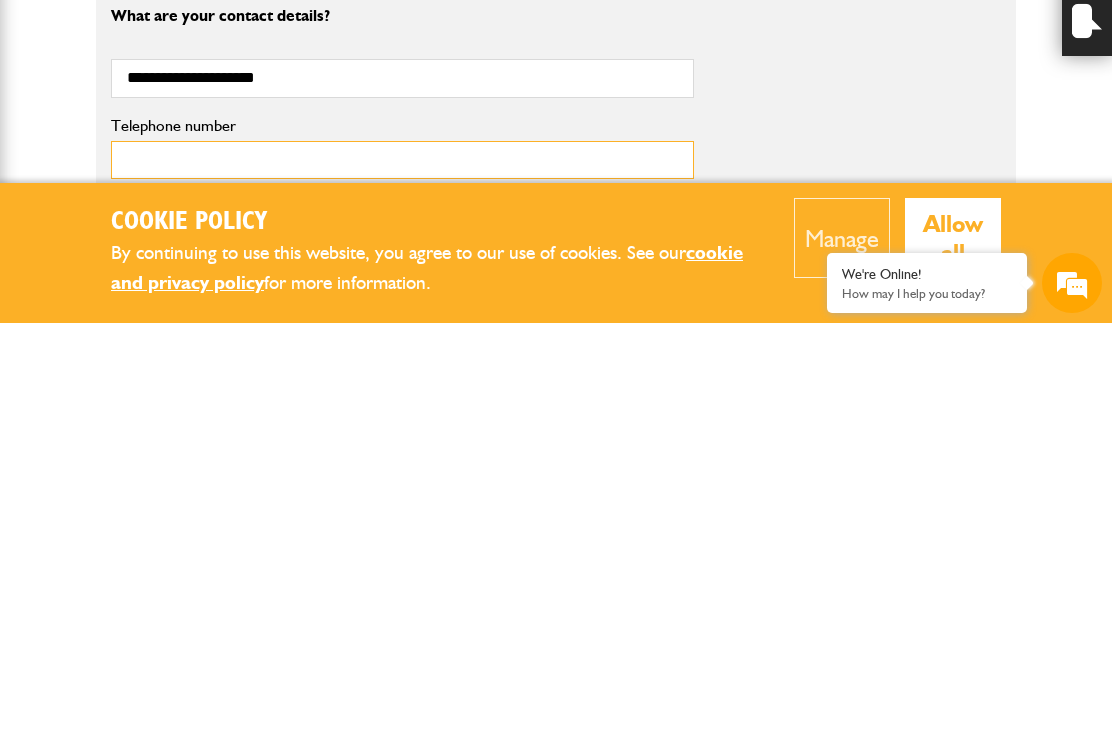 click on "Telephone number" at bounding box center (402, 568) 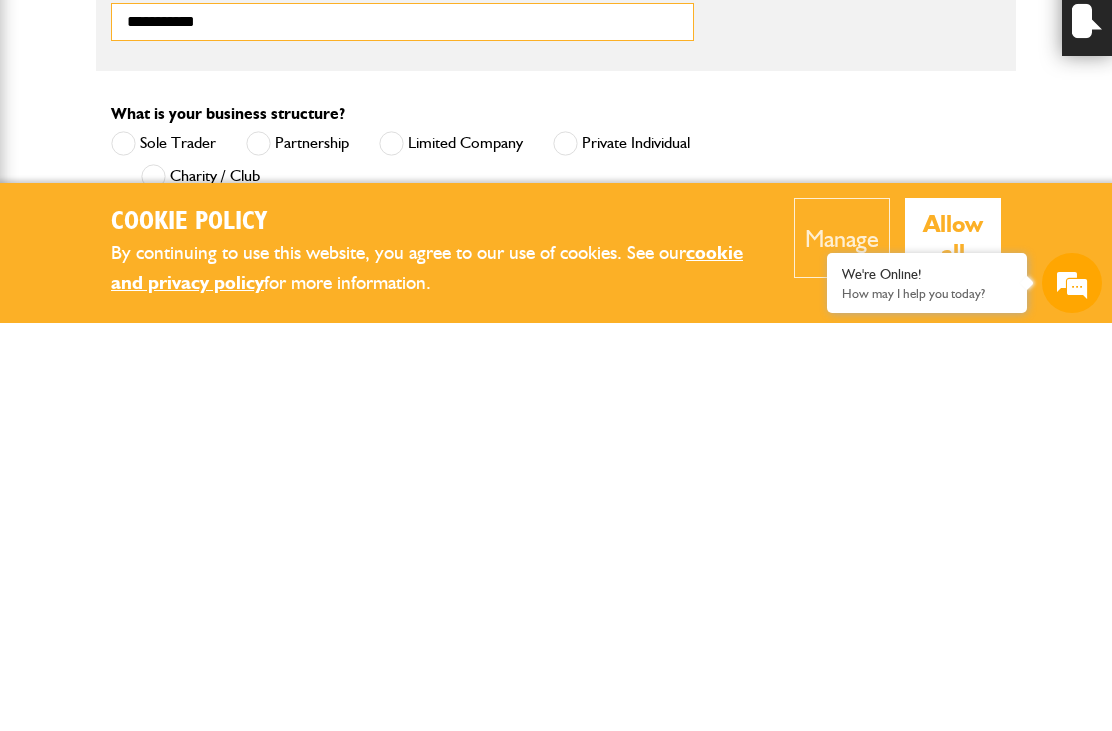scroll, scrollTop: 1096, scrollLeft: 0, axis: vertical 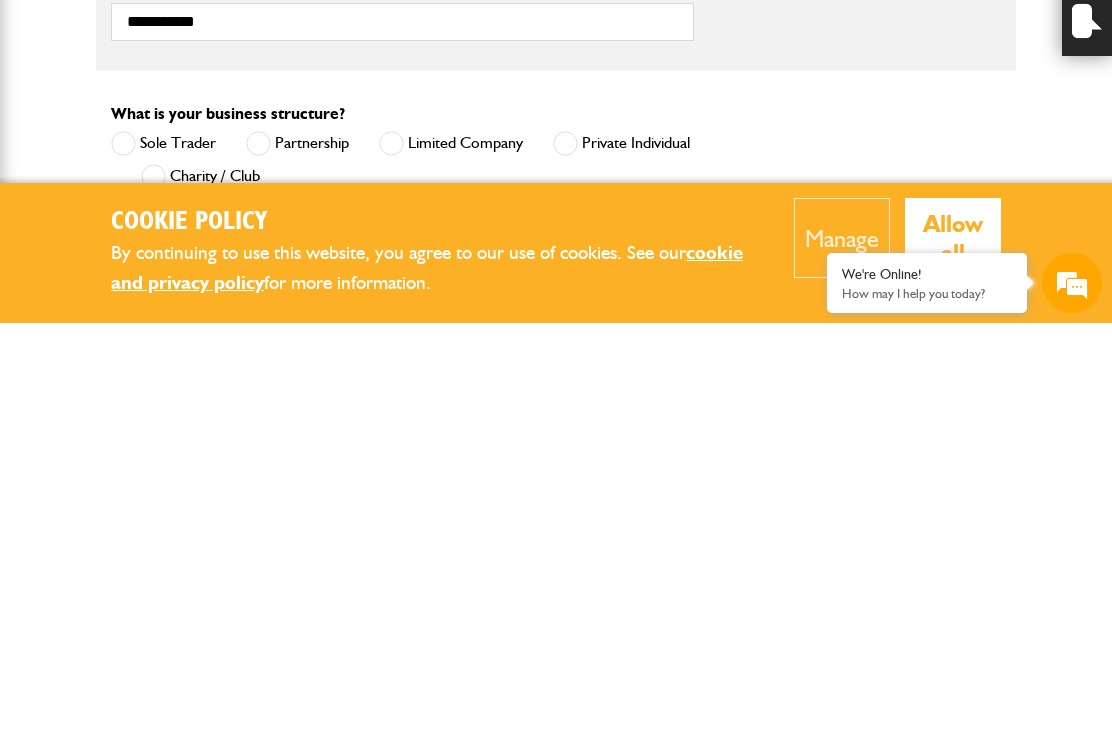 click at bounding box center (123, 551) 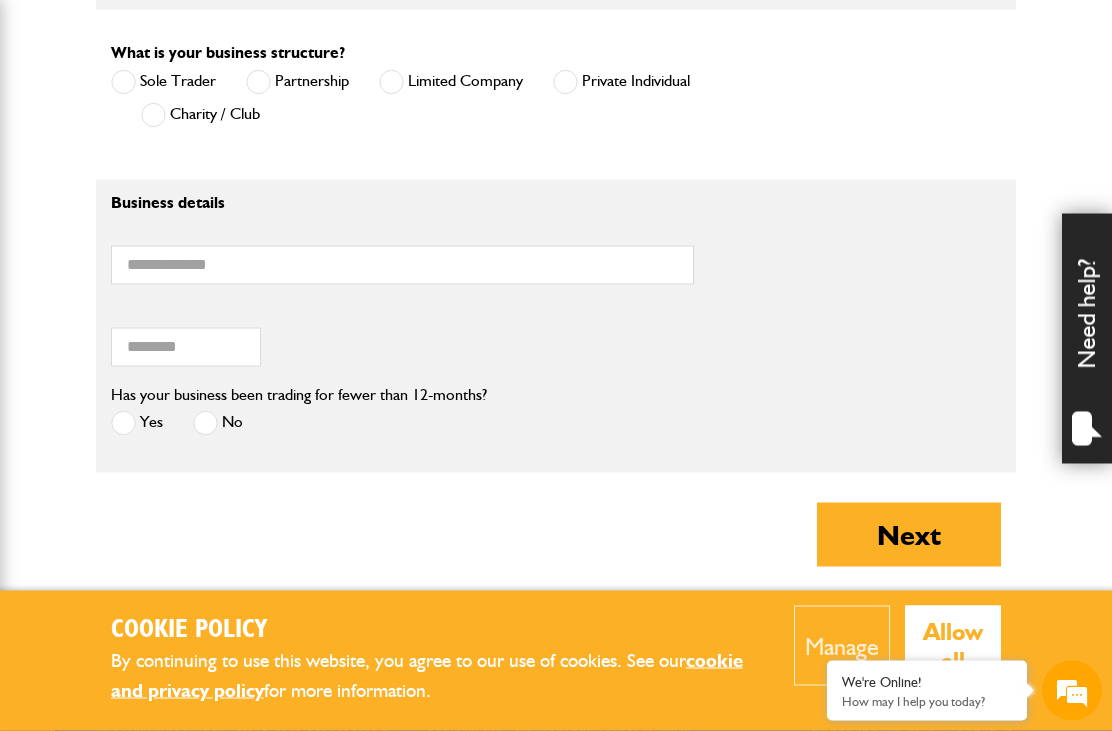 scroll, scrollTop: 1566, scrollLeft: 0, axis: vertical 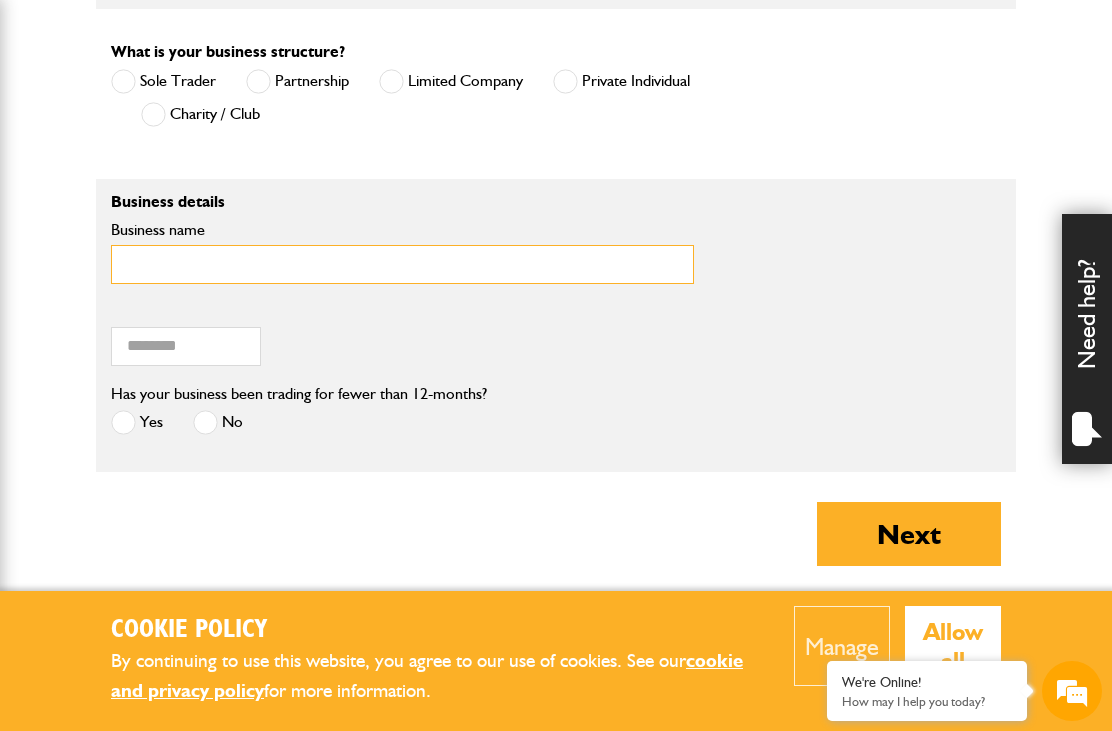 click on "Business name" at bounding box center [402, 264] 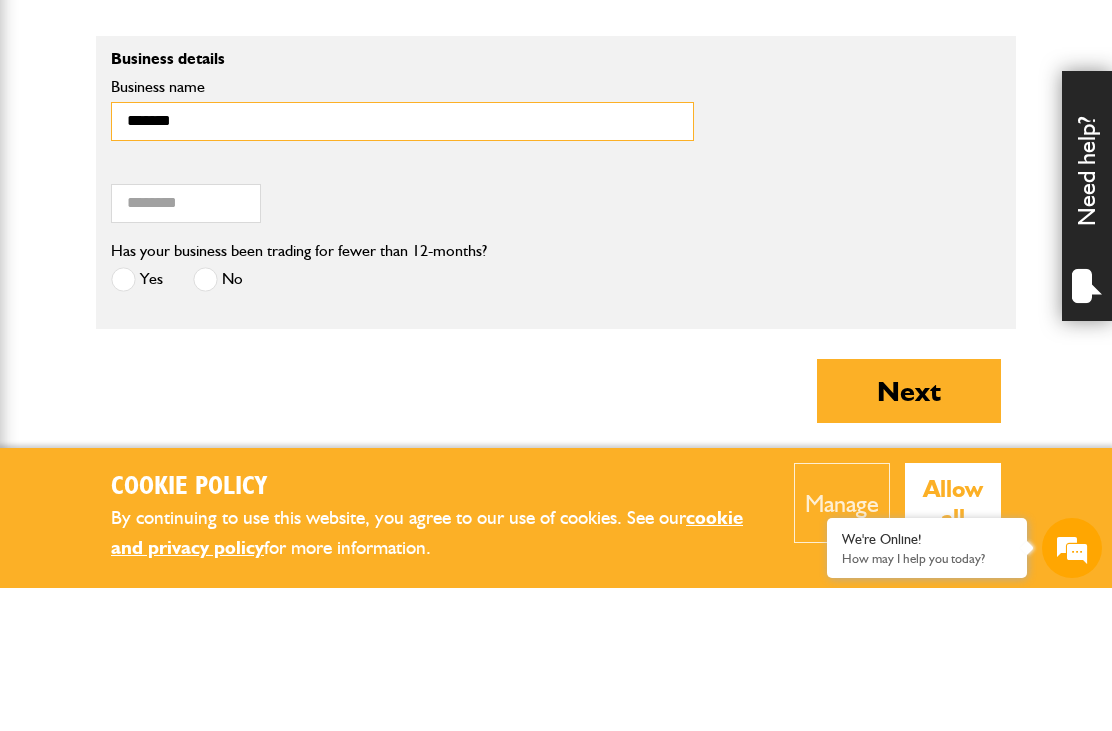 type on "*******" 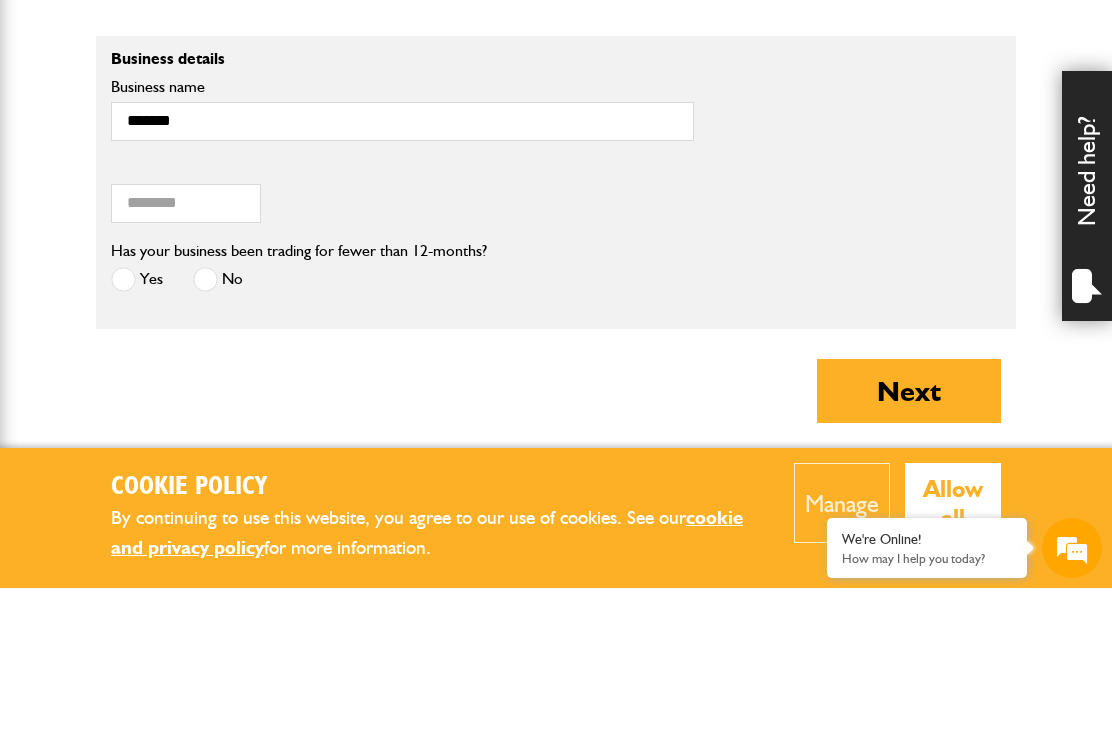 click at bounding box center (205, 422) 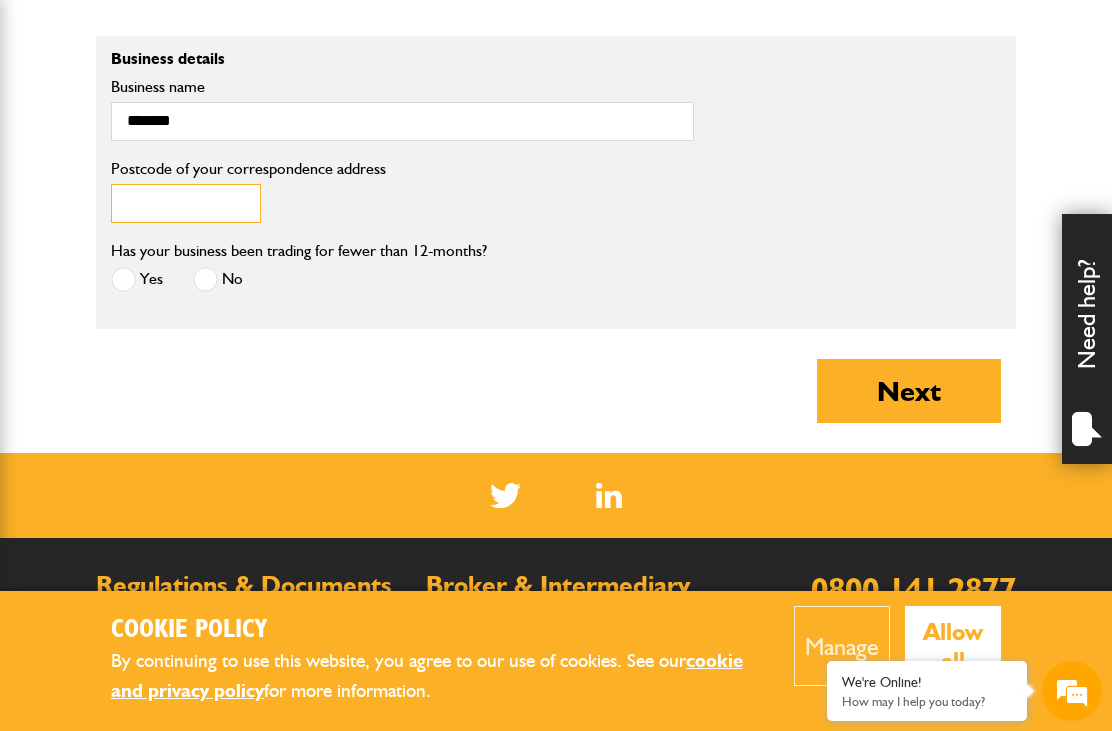 click on "Postcode of your correspondence address" at bounding box center (186, 203) 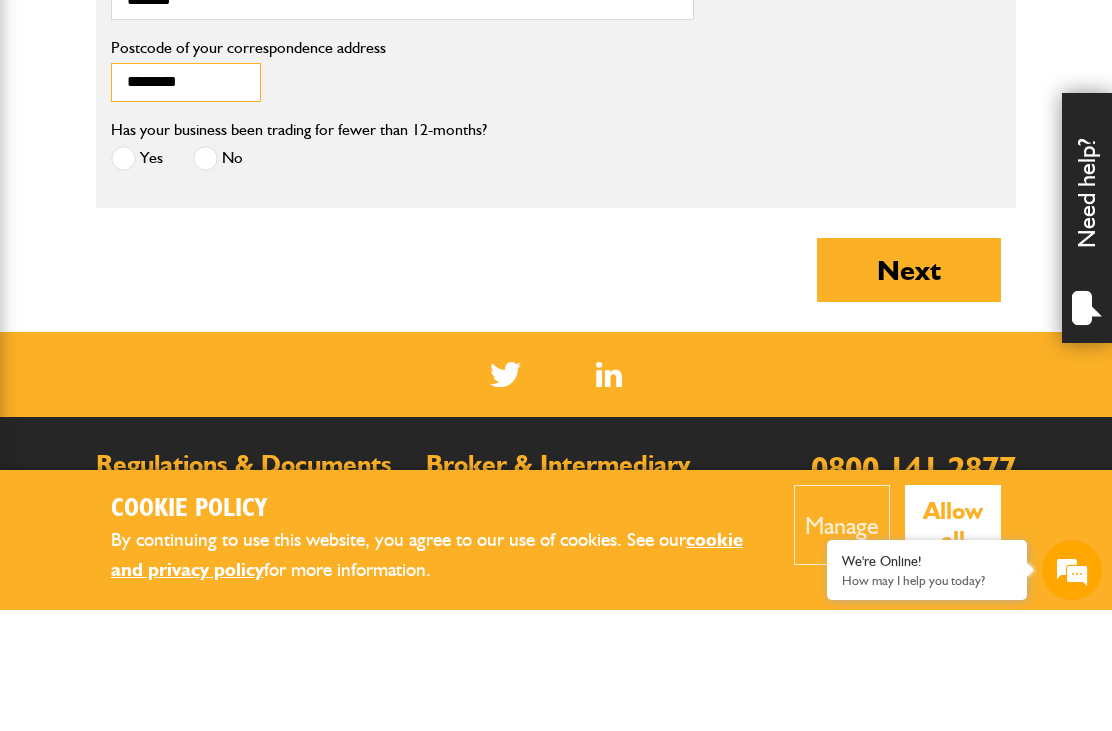 type on "********" 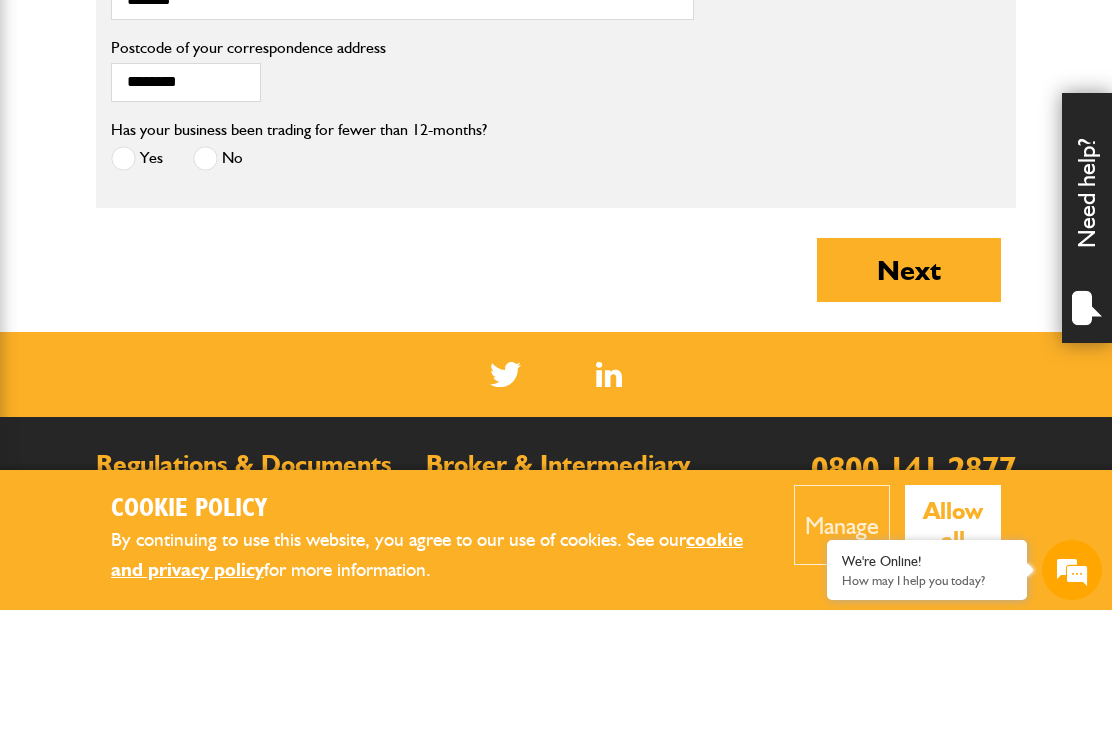 click on "Next" at bounding box center (909, 391) 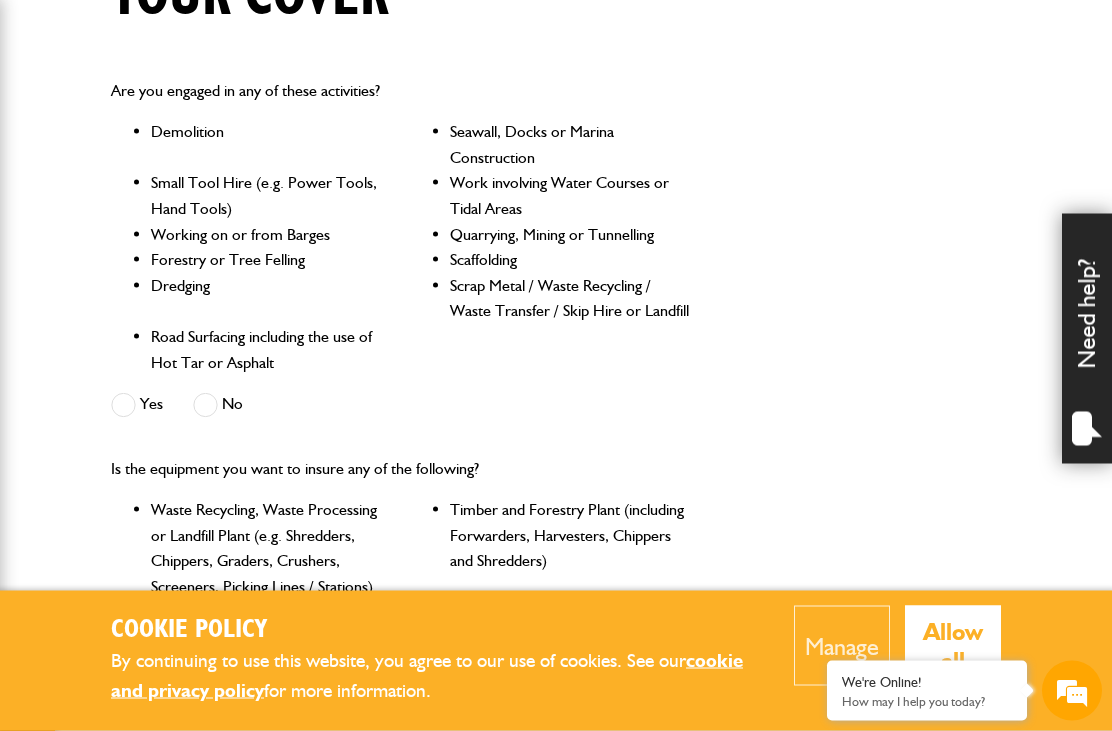 scroll, scrollTop: 558, scrollLeft: 0, axis: vertical 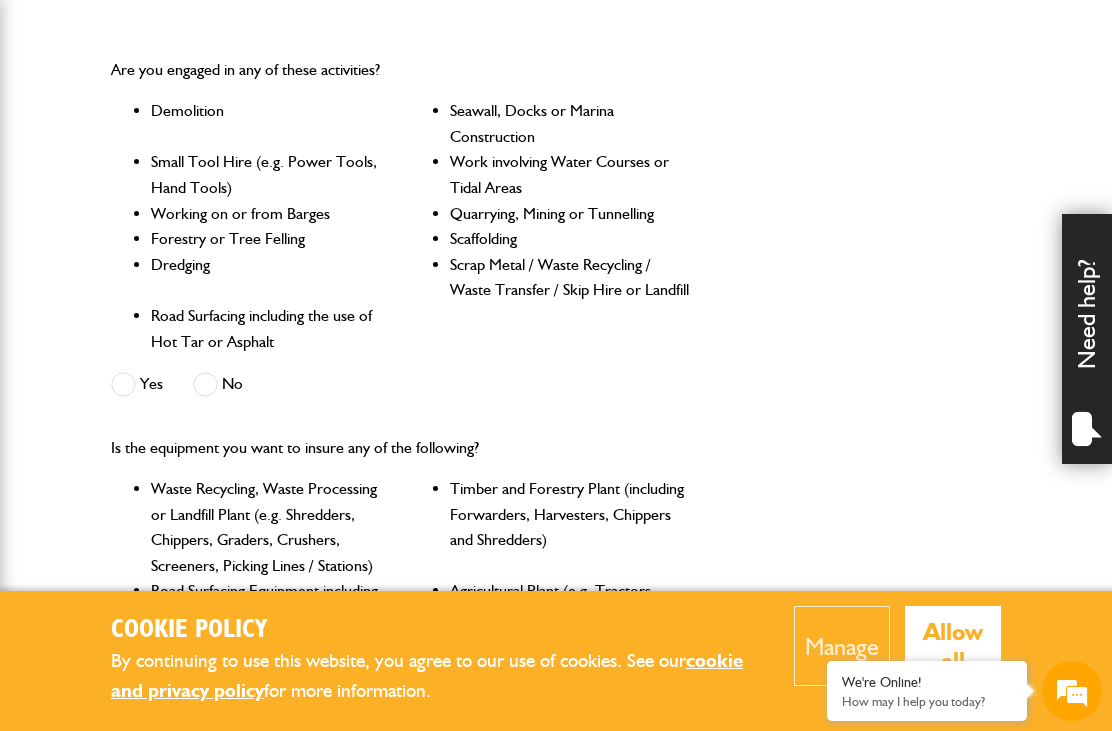 click on "No" at bounding box center (218, 384) 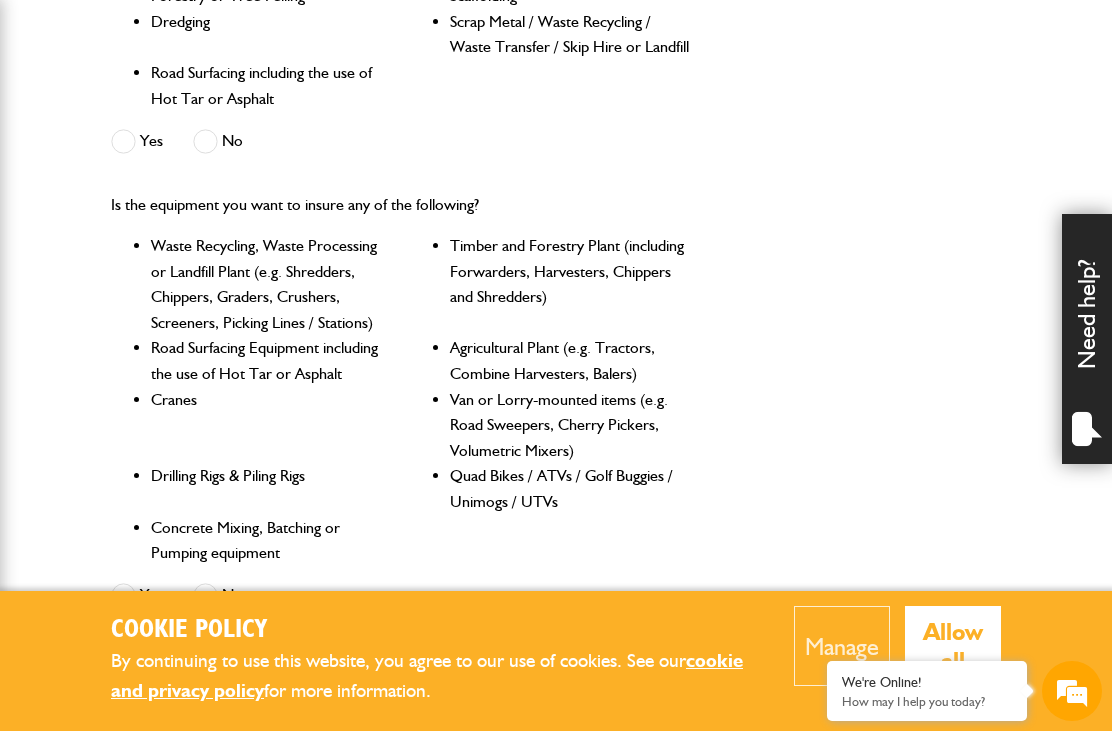 scroll, scrollTop: 822, scrollLeft: 0, axis: vertical 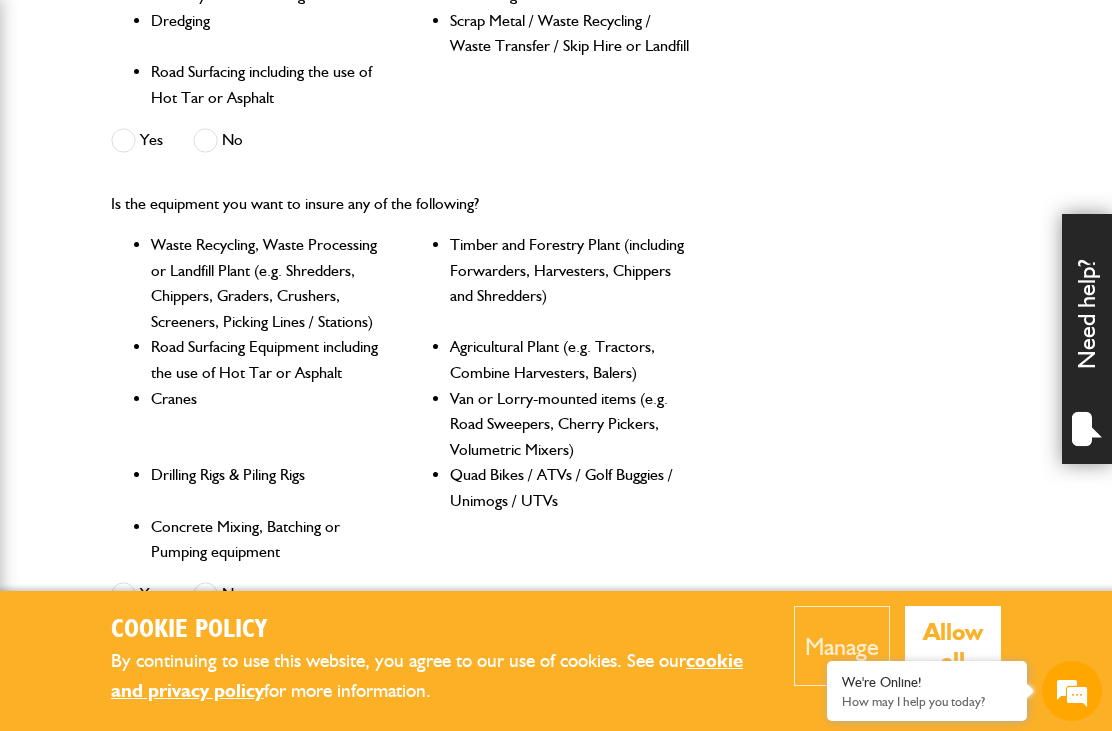 click at bounding box center [205, 594] 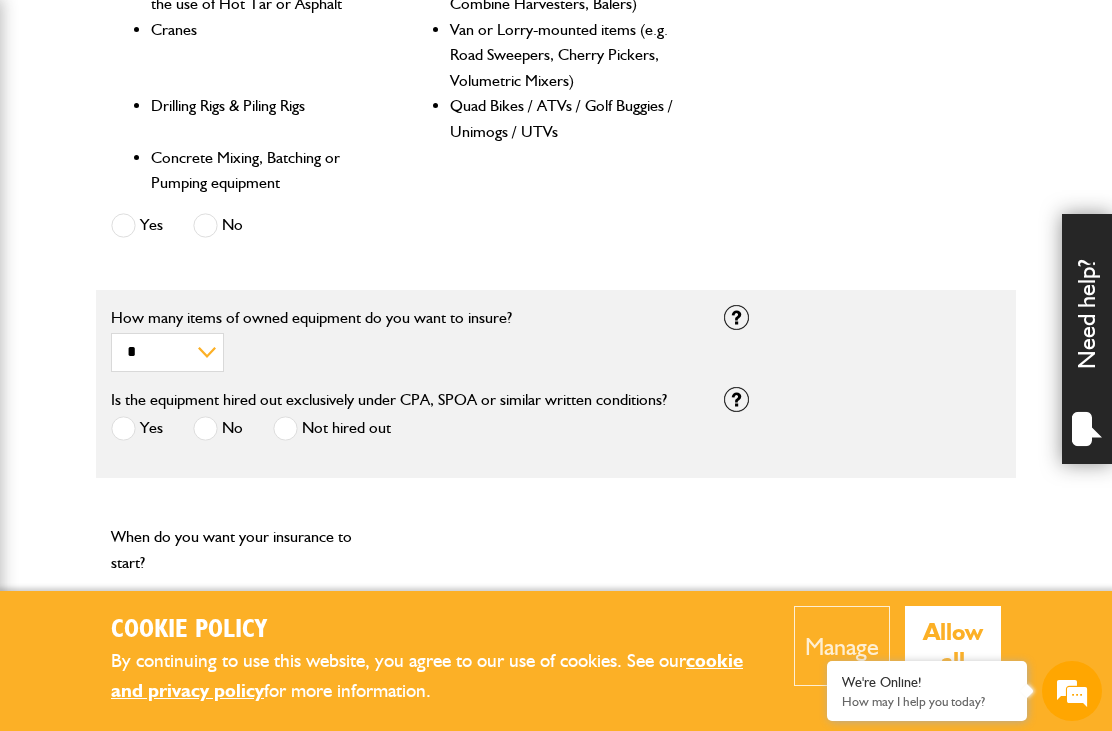 scroll, scrollTop: 1190, scrollLeft: 0, axis: vertical 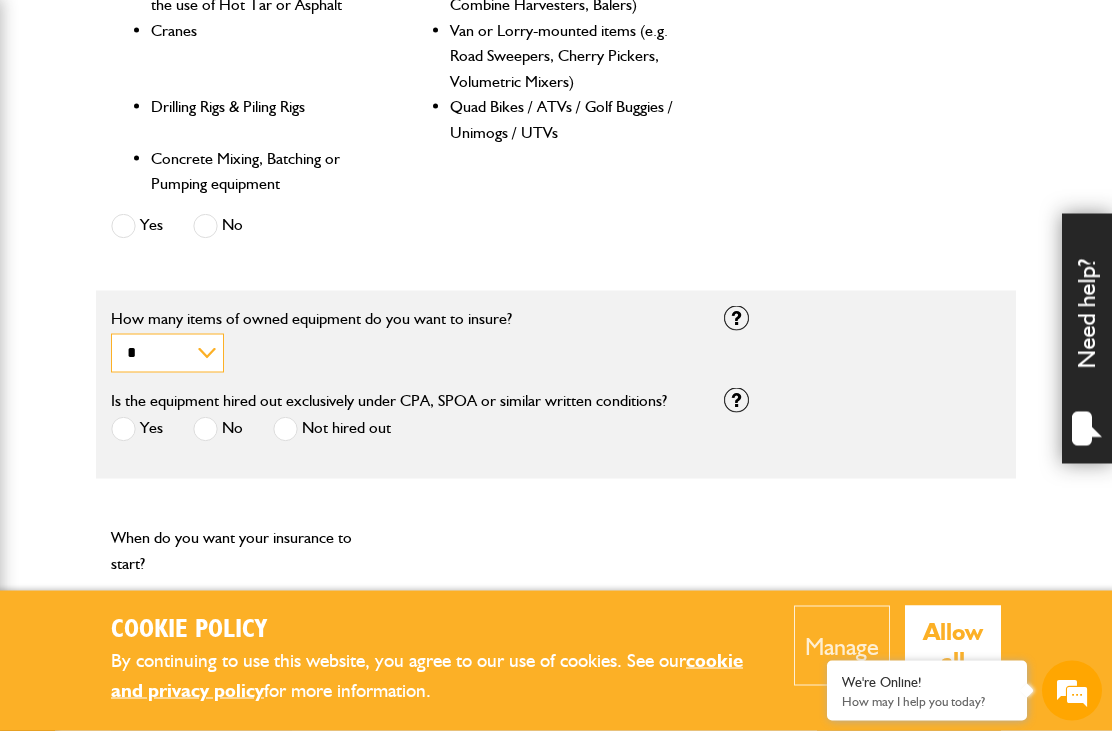 click on "*
*
*
*
*********" at bounding box center [167, 353] 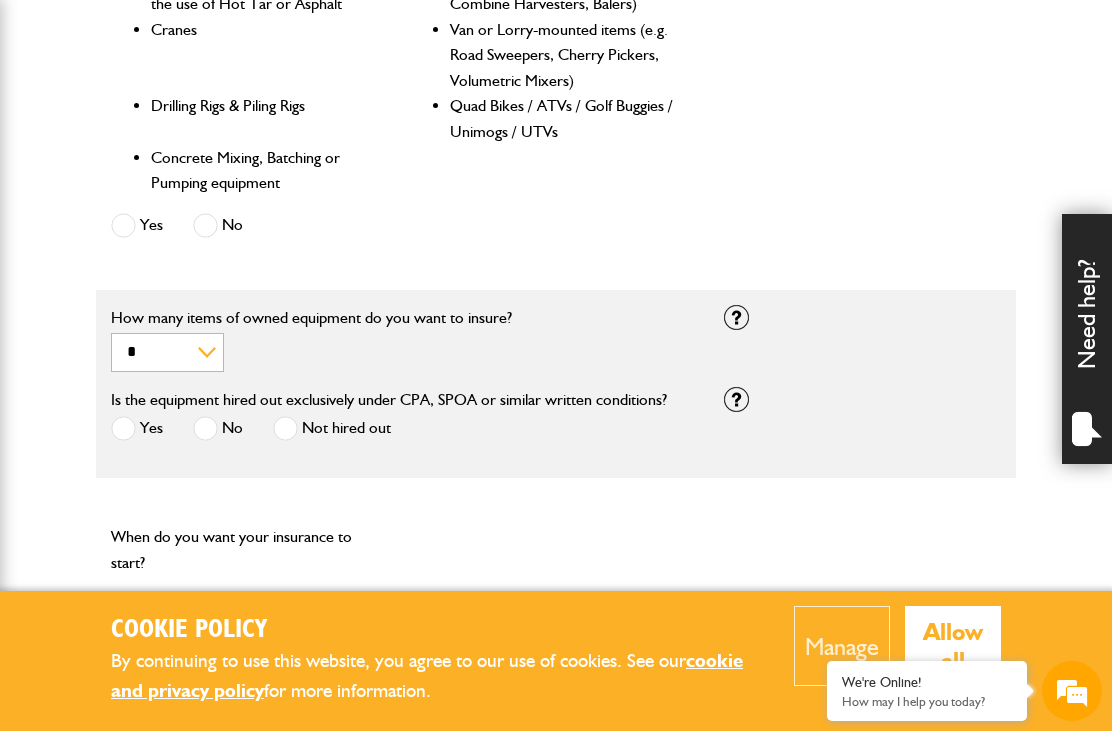 select on "*" 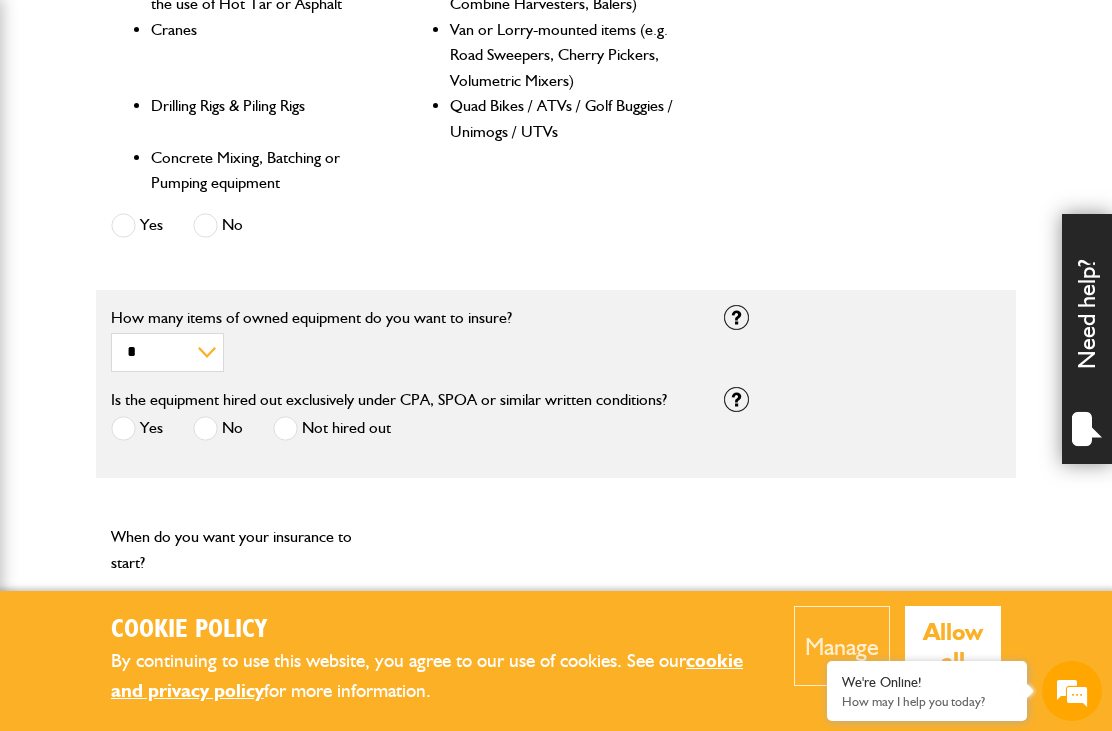 click at bounding box center [285, 428] 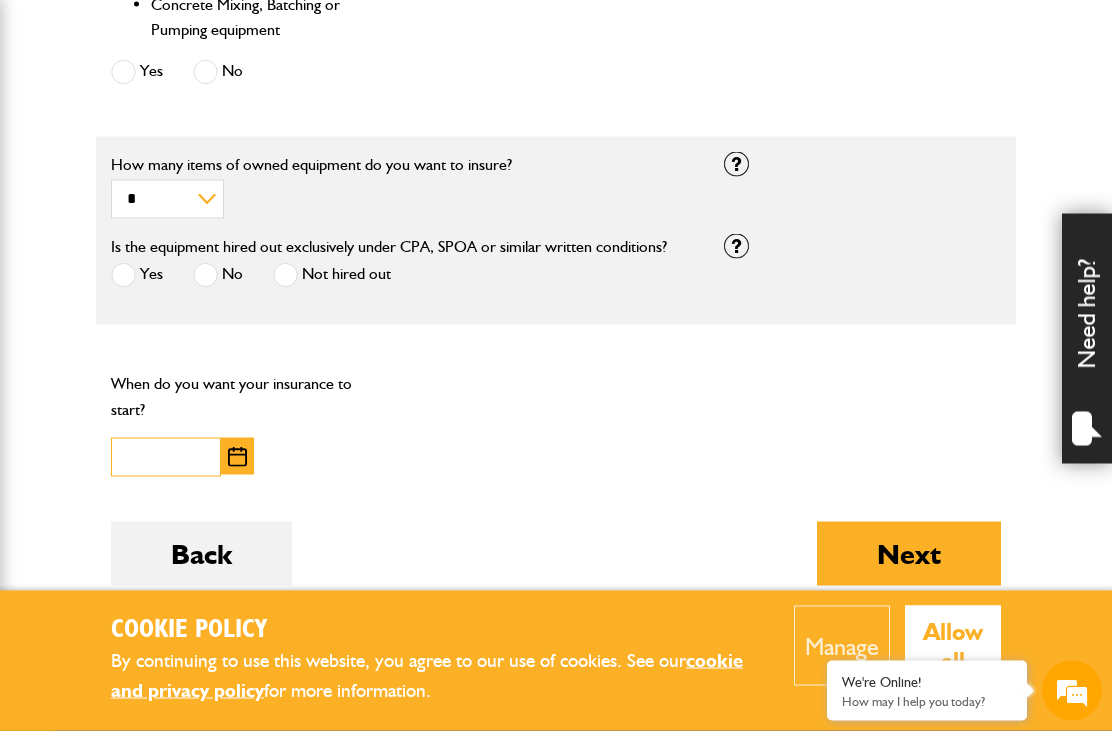 click at bounding box center (166, 457) 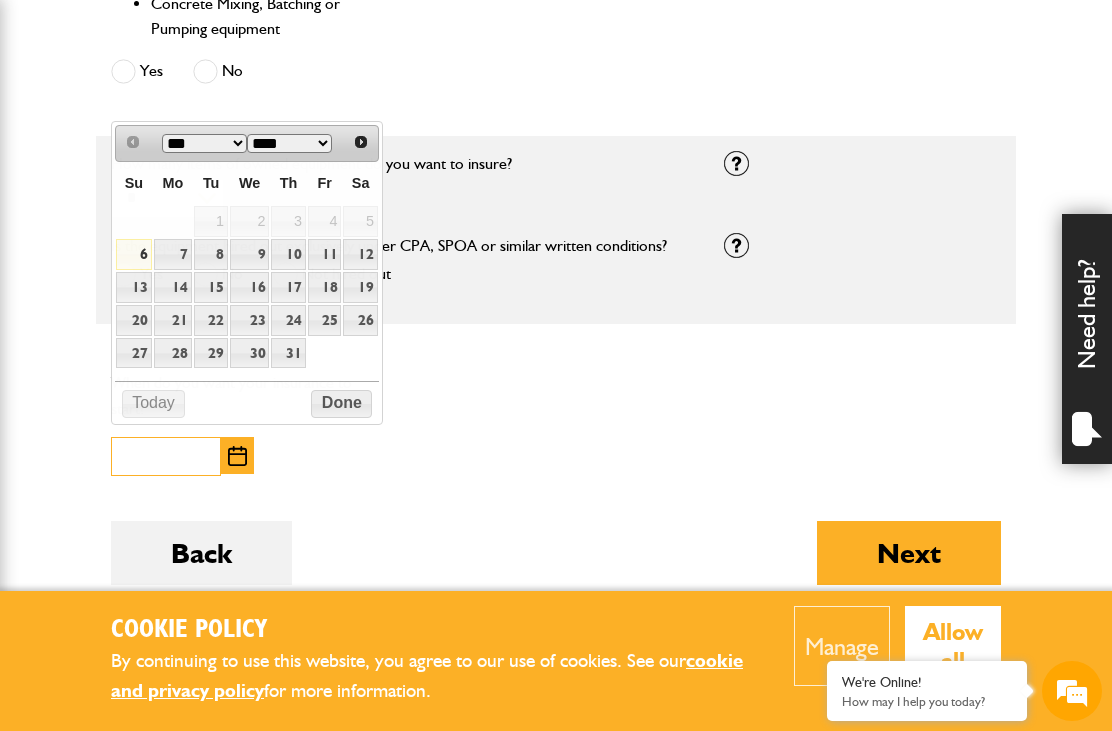 scroll, scrollTop: 1344, scrollLeft: 0, axis: vertical 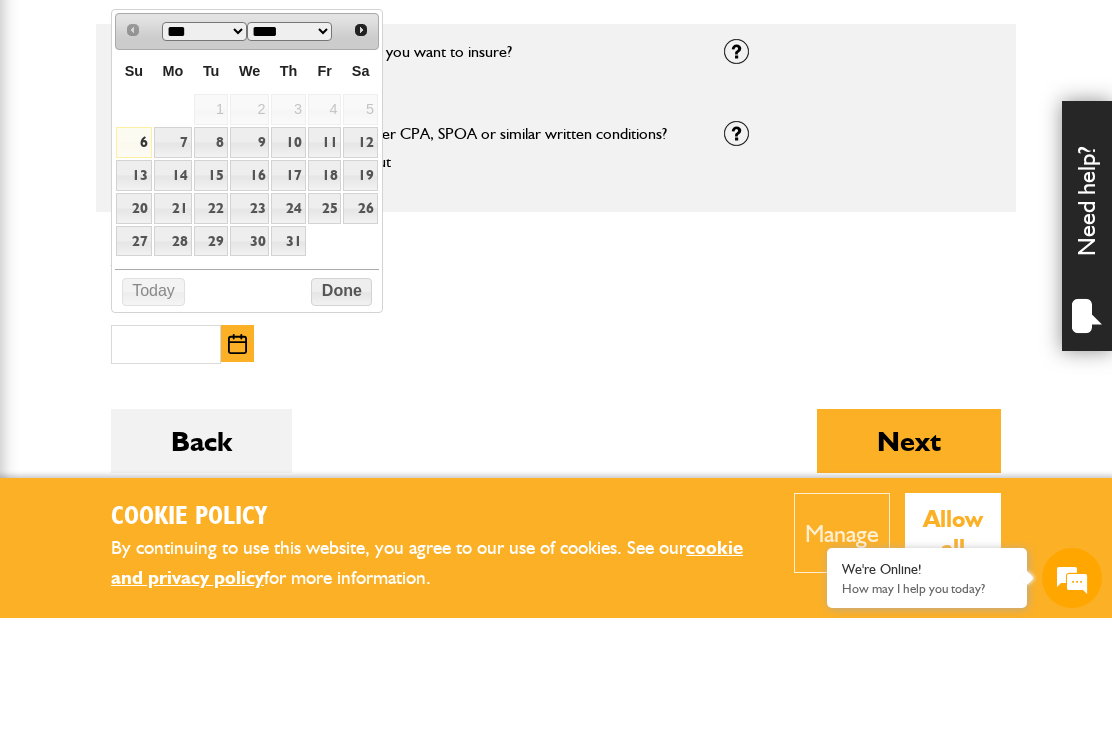 click on "Today" at bounding box center (154, 405) 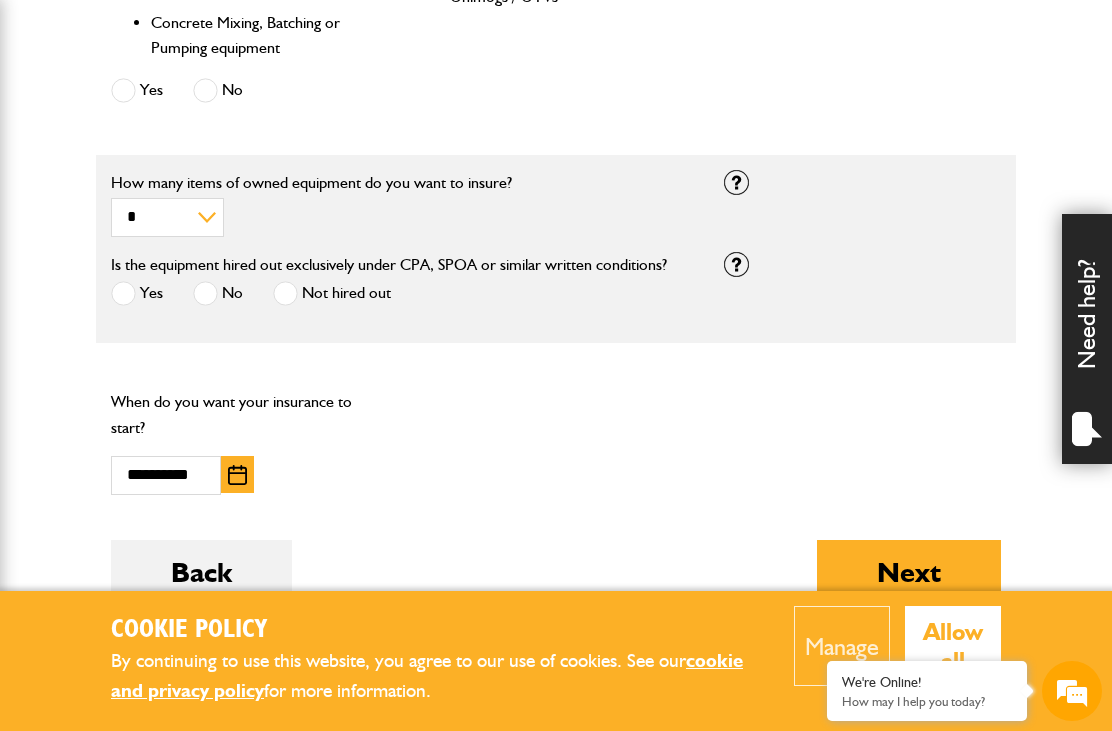 scroll, scrollTop: 1324, scrollLeft: 0, axis: vertical 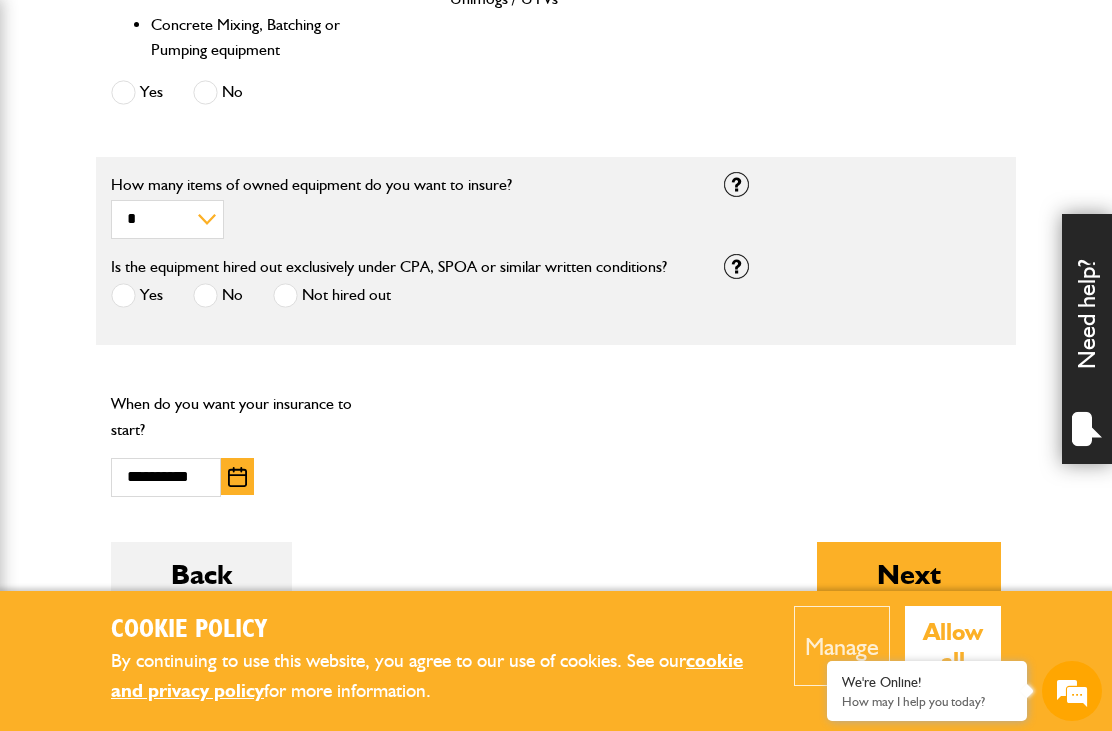 click on "Next" at bounding box center (909, 574) 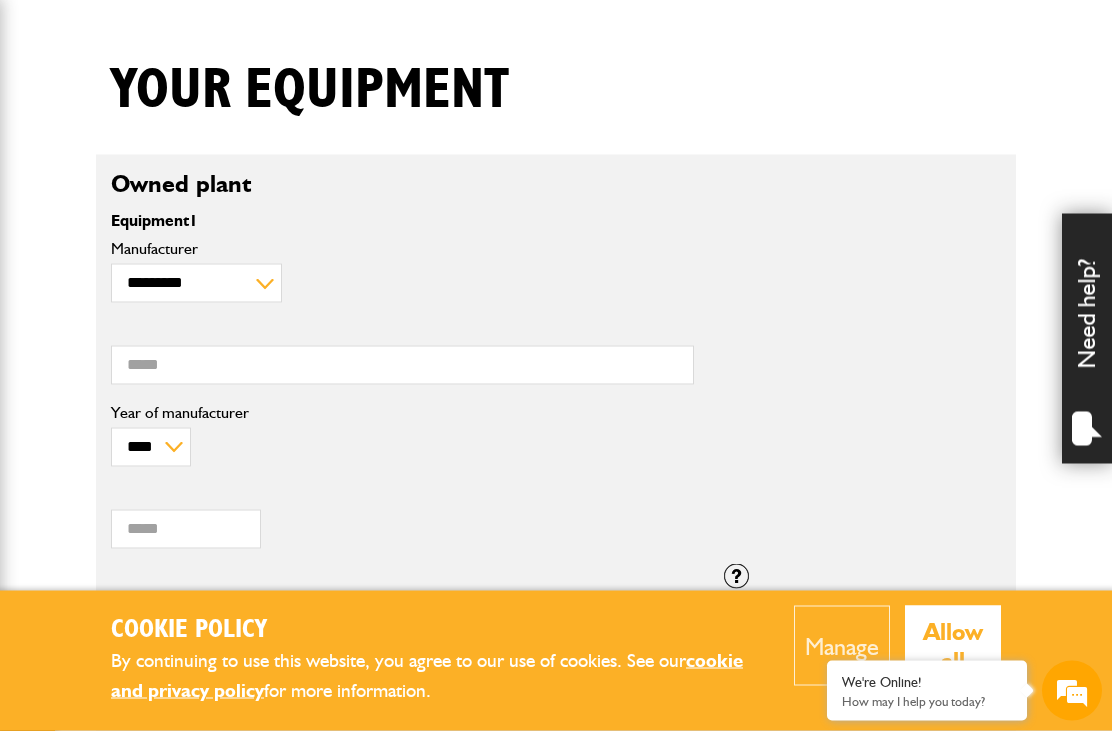 scroll, scrollTop: 466, scrollLeft: 0, axis: vertical 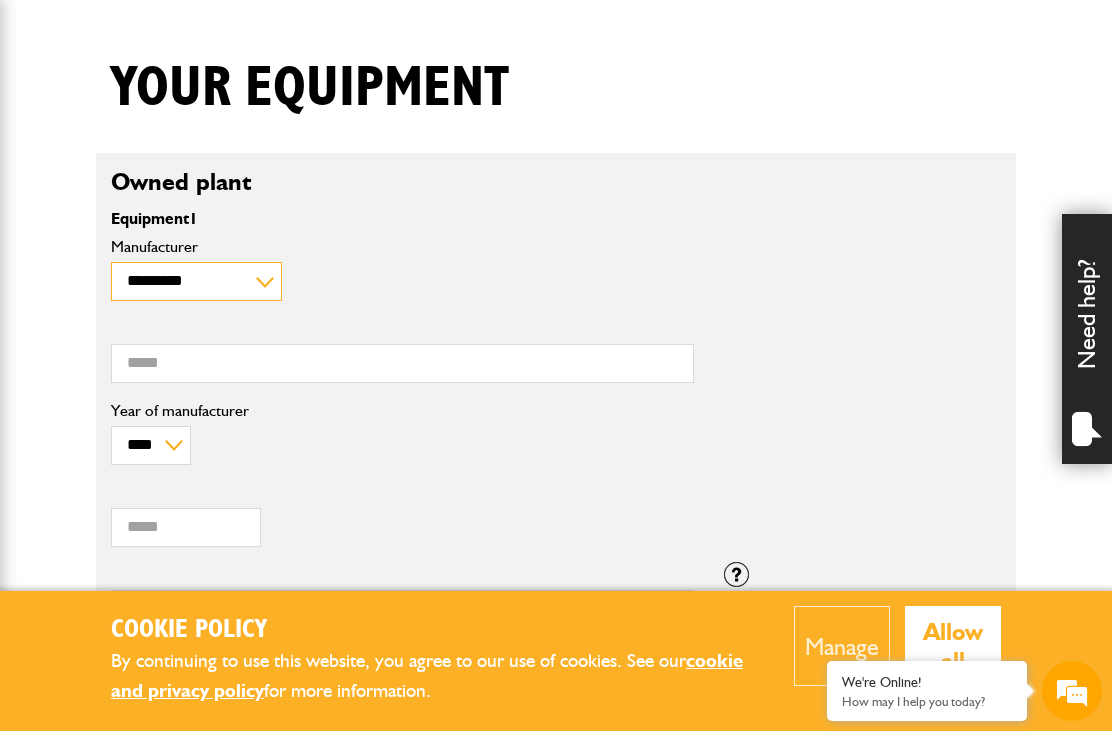 click on "**********" at bounding box center (196, 281) 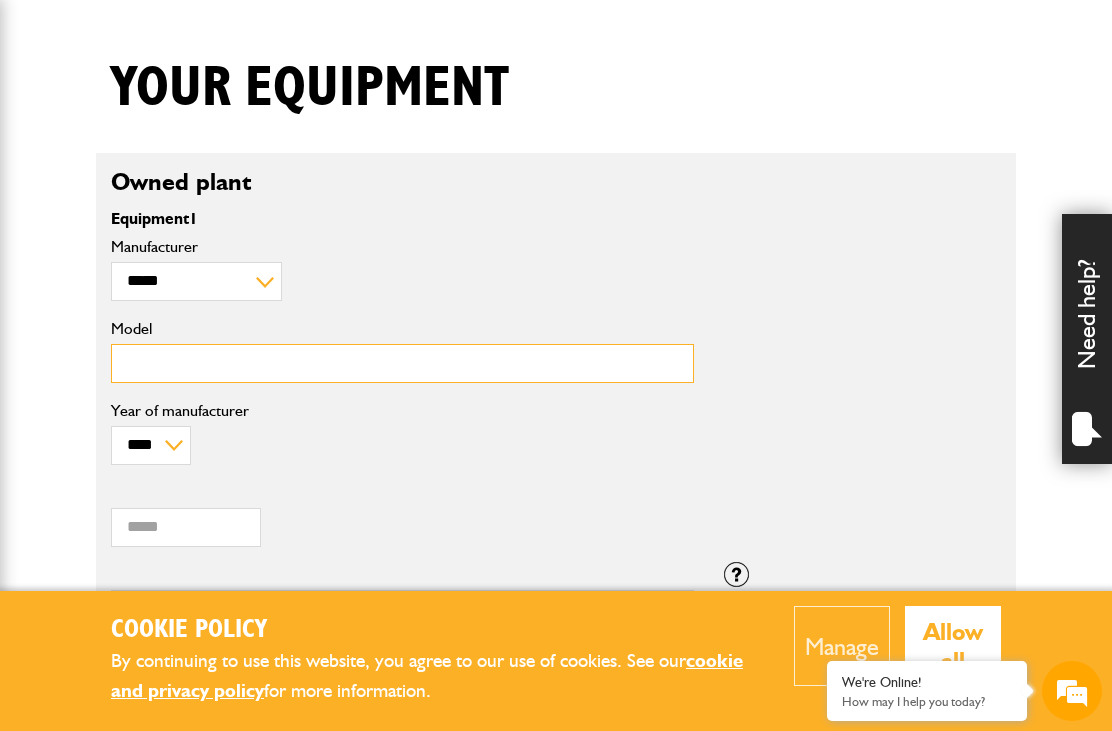 click on "Model" at bounding box center (402, 363) 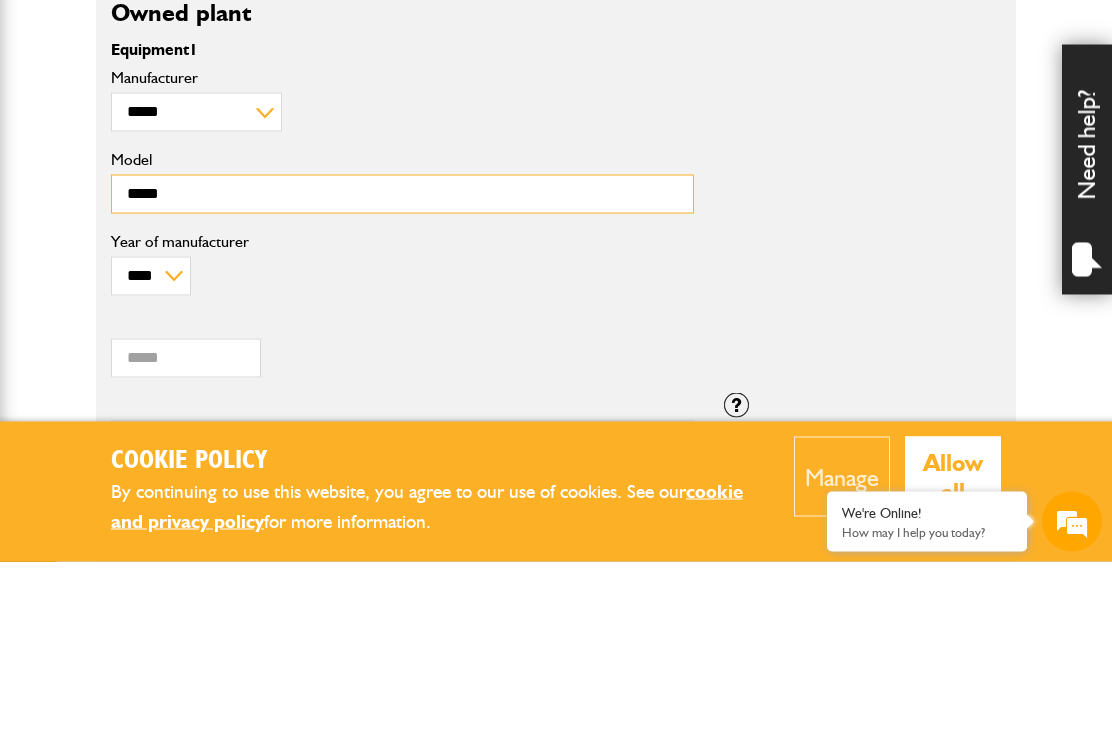 type on "*****" 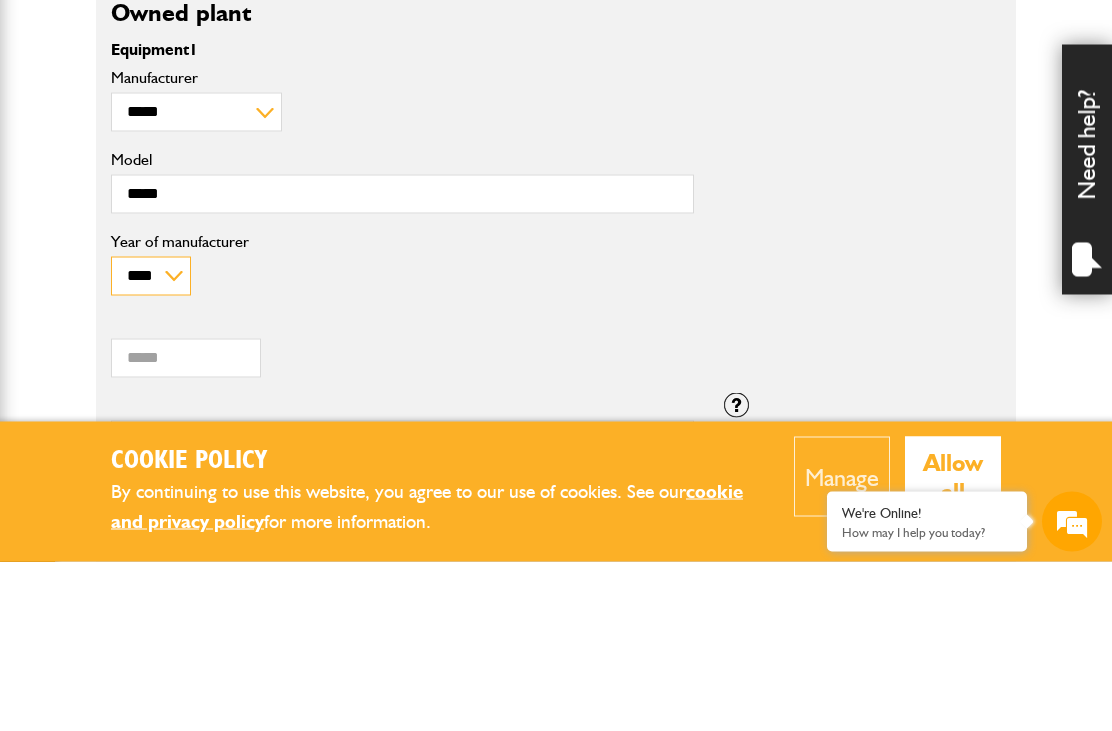 click on "****
****
****
****
****
****
****
****
****
****
****
****
****
****
****
****
****
****
****
****
****
****
****
****
****
****
****
****
****
****
****
****
****
****
****
****
****
****
****
****
****
****
****
****
****
****
****
****
****
****
****
****
****
****
****
****
****
****
****
****
****
****
****
****
****
****
****
****
****
****
****
****
****
****
****
****
****
****
****
****
****
****
****
****
****
****
****
****
****
****
****
****
****
****
****
****
****
****
****
****" at bounding box center (151, 445) 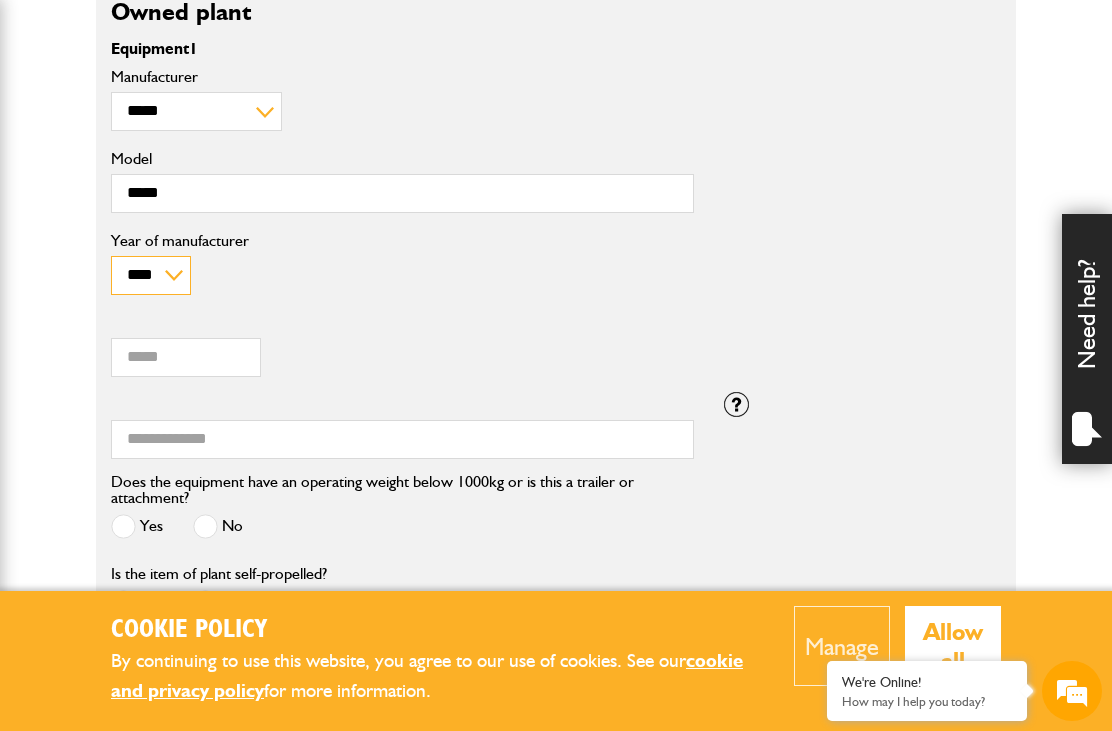 select on "****" 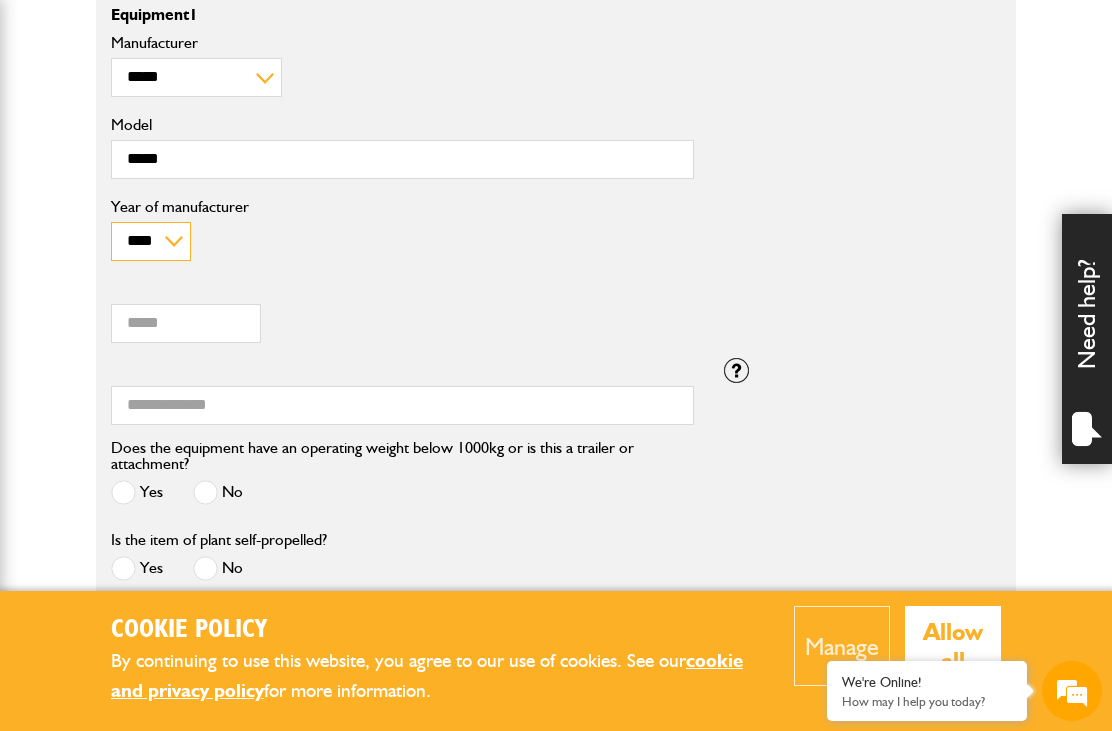 scroll, scrollTop: 669, scrollLeft: 0, axis: vertical 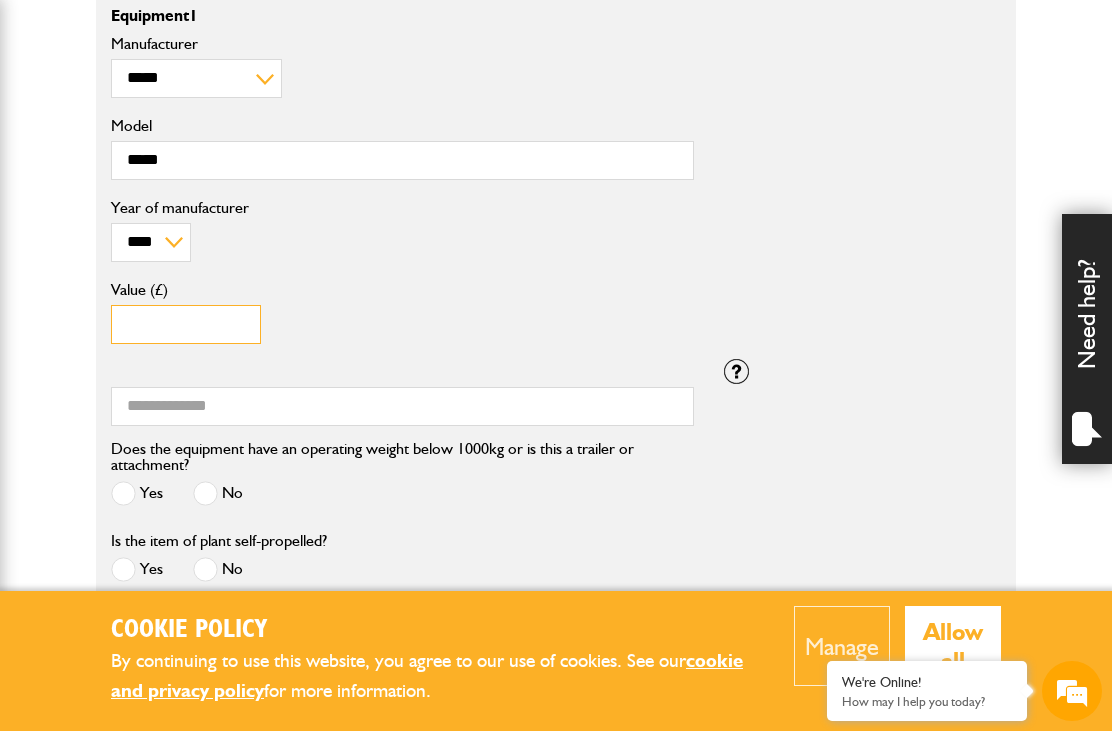 click on "Value (£)" at bounding box center [186, 324] 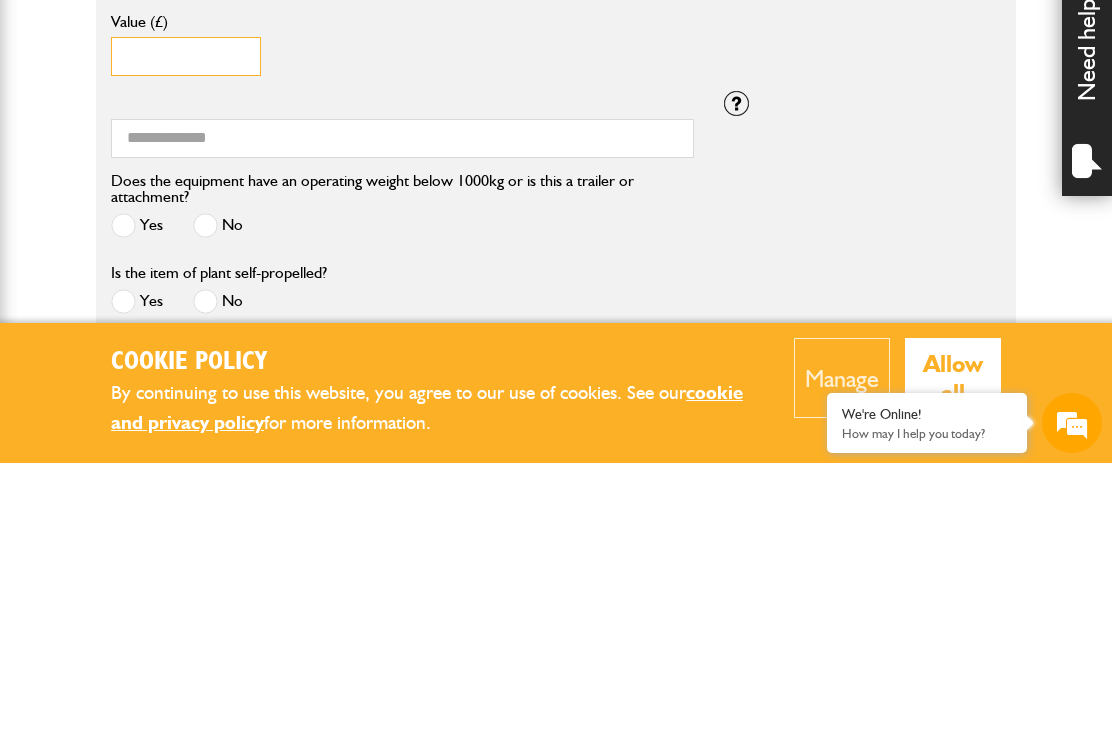 type on "*****" 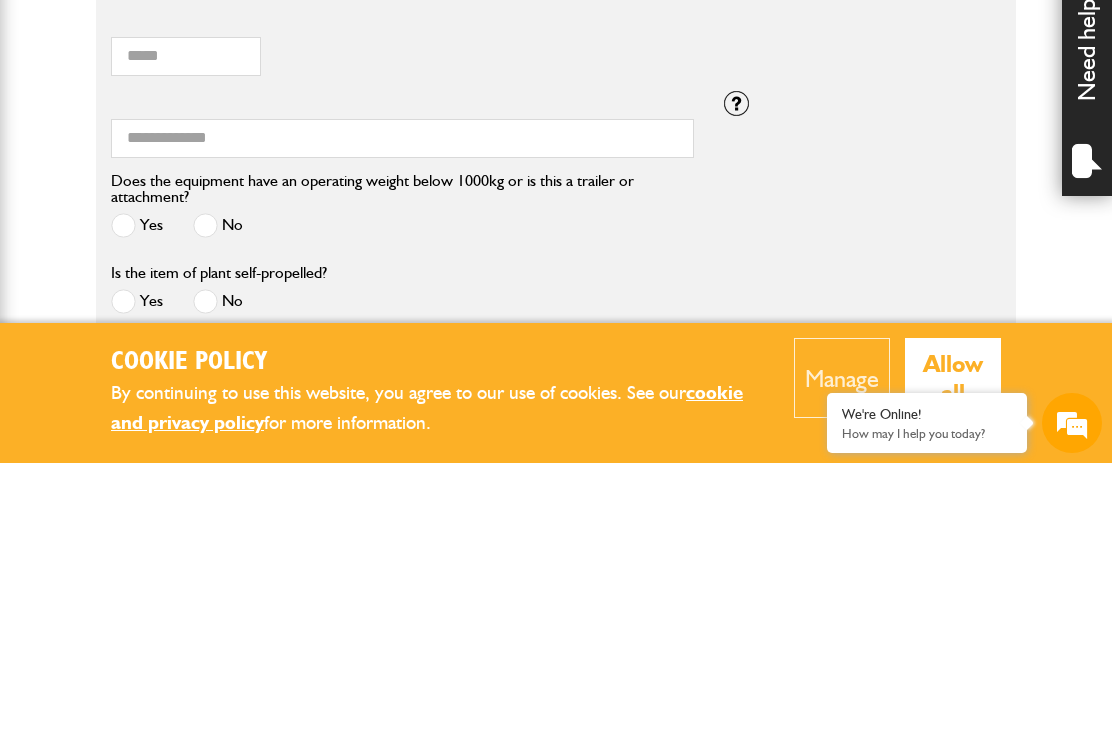 click on "No" at bounding box center (218, 493) 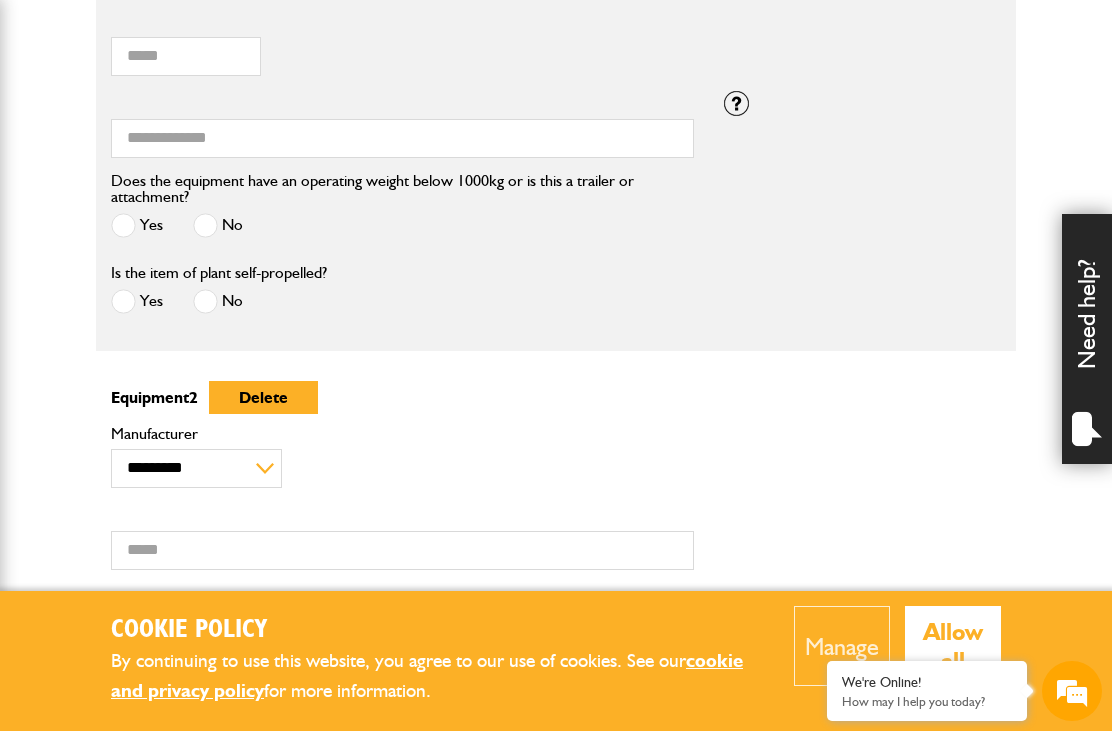 click at bounding box center [123, 301] 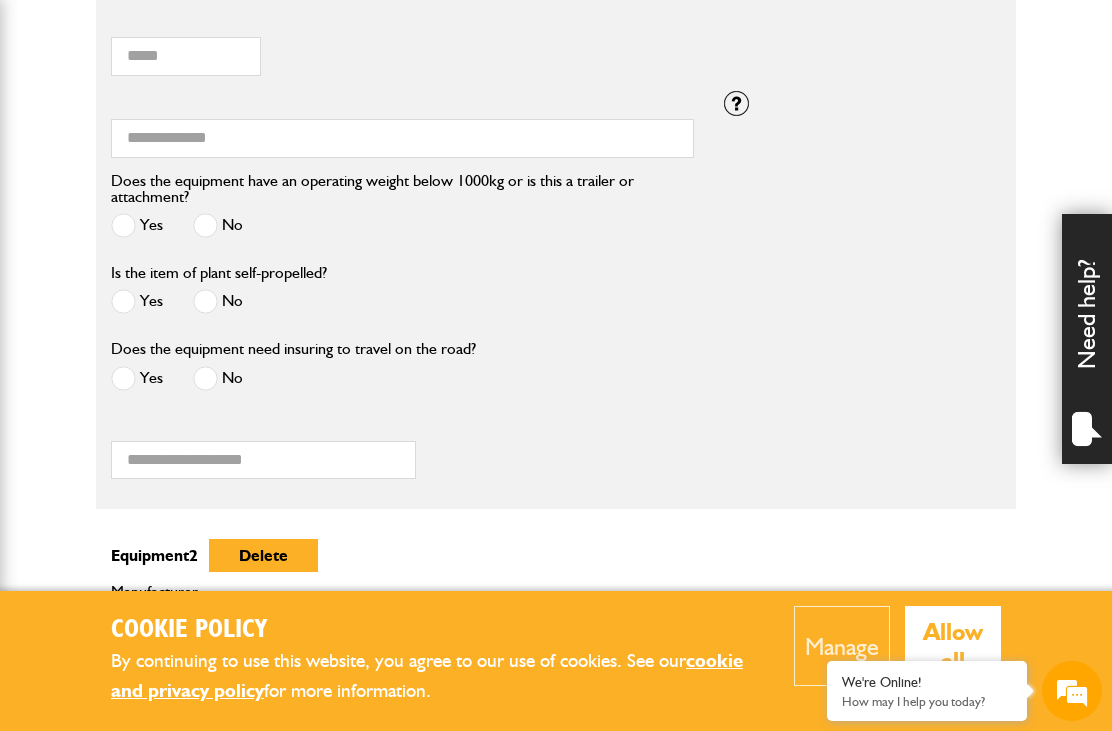 click at bounding box center (205, 378) 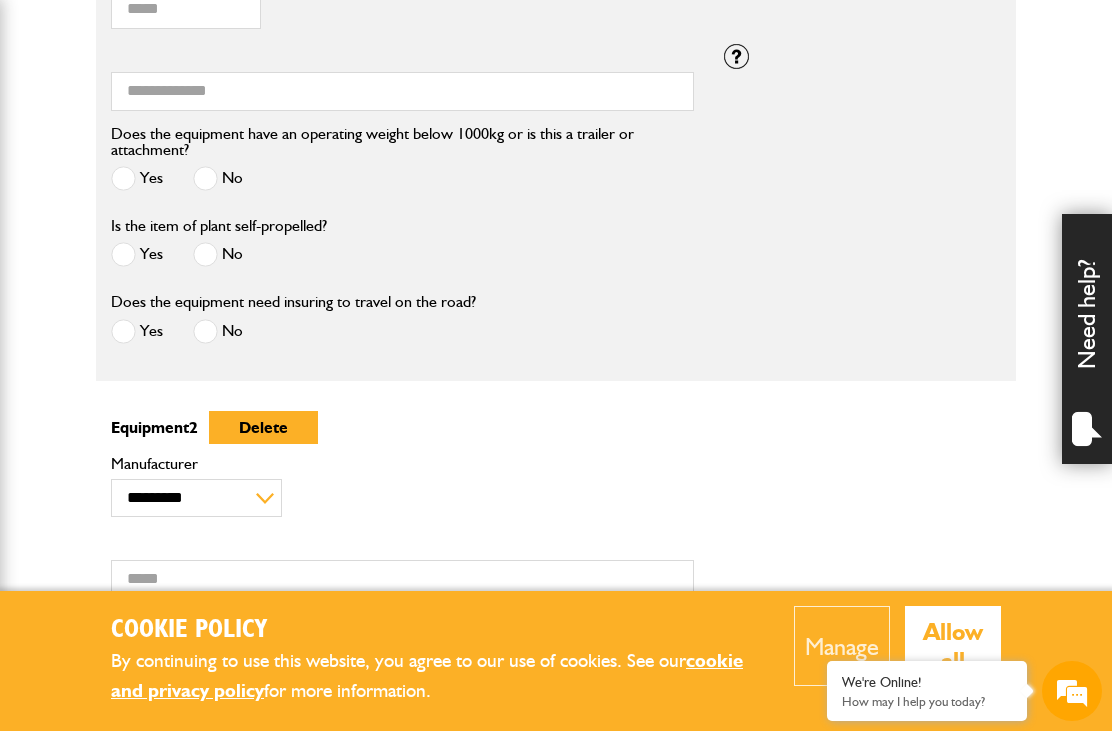 scroll, scrollTop: 987, scrollLeft: 0, axis: vertical 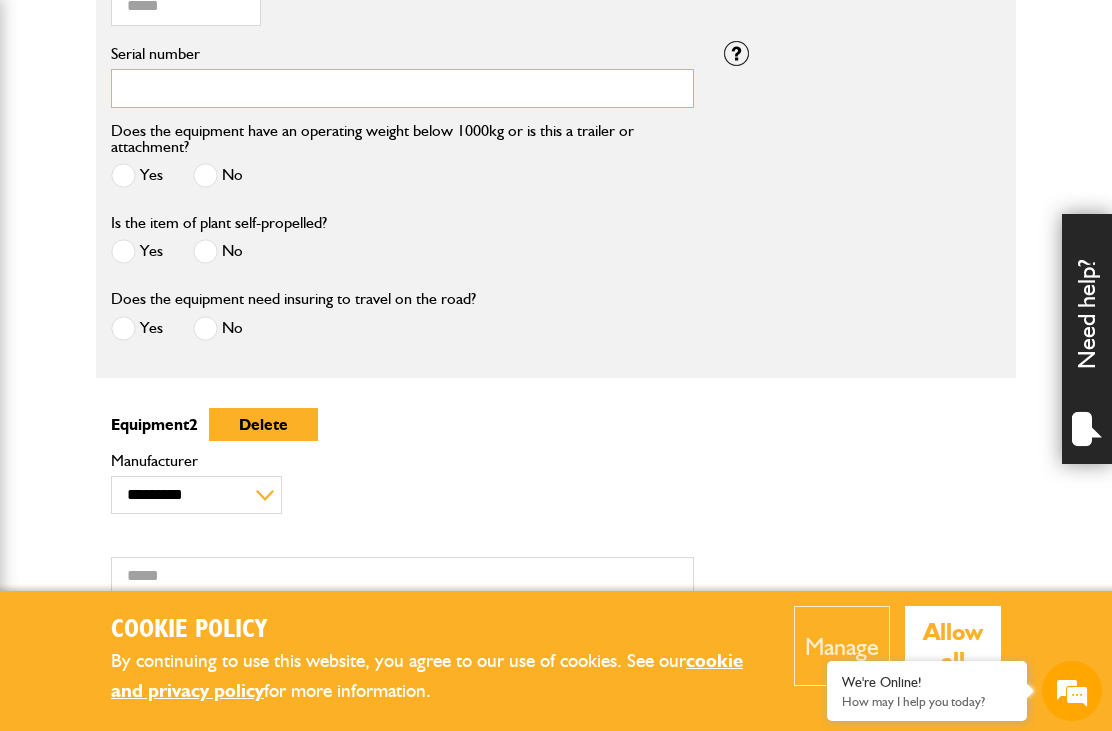 click on "Serial number" at bounding box center [402, 88] 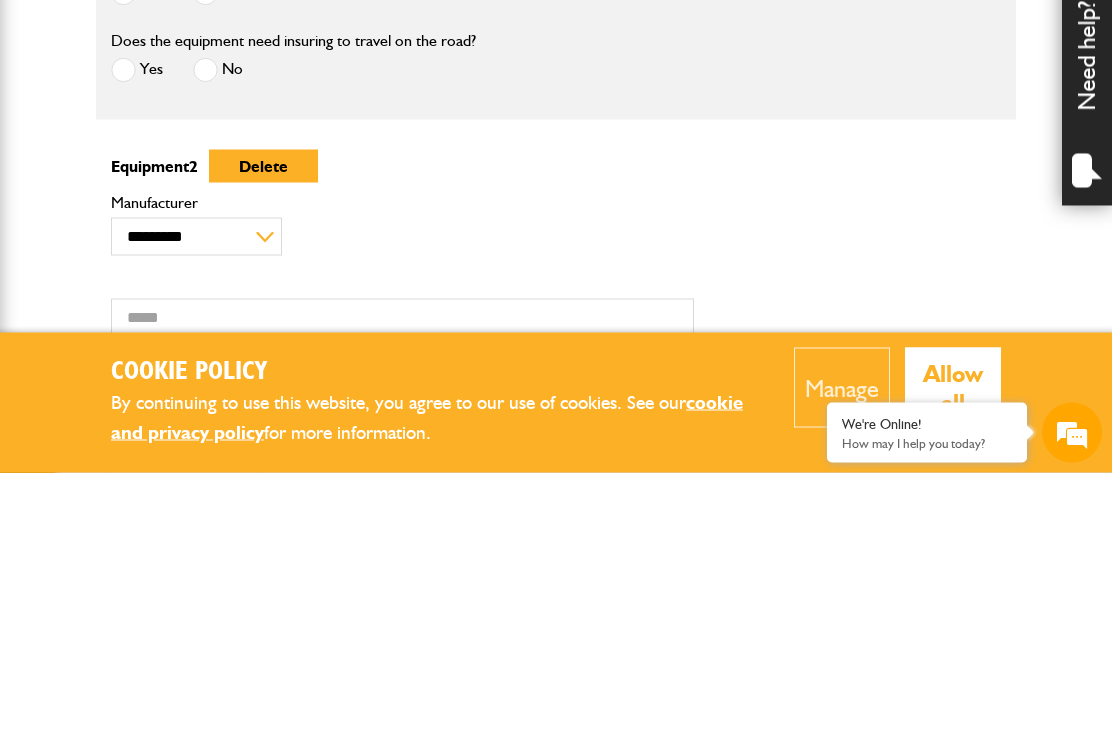 type on "*****" 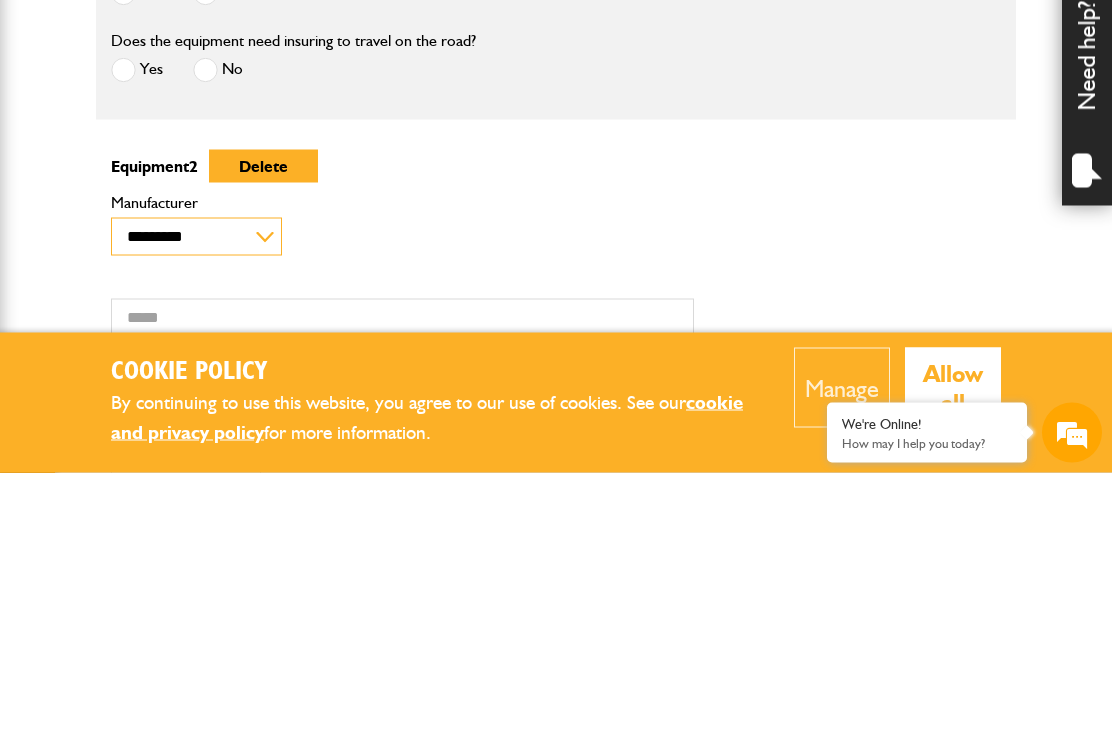 click on "**********" at bounding box center (196, 495) 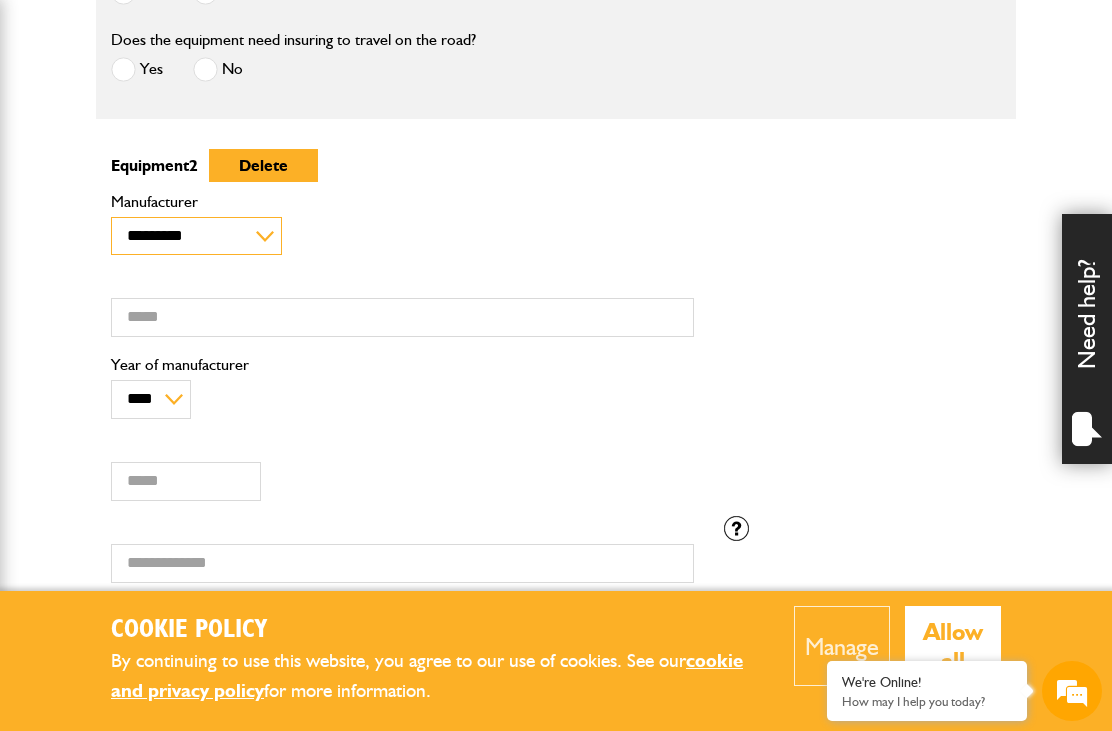 select on "**" 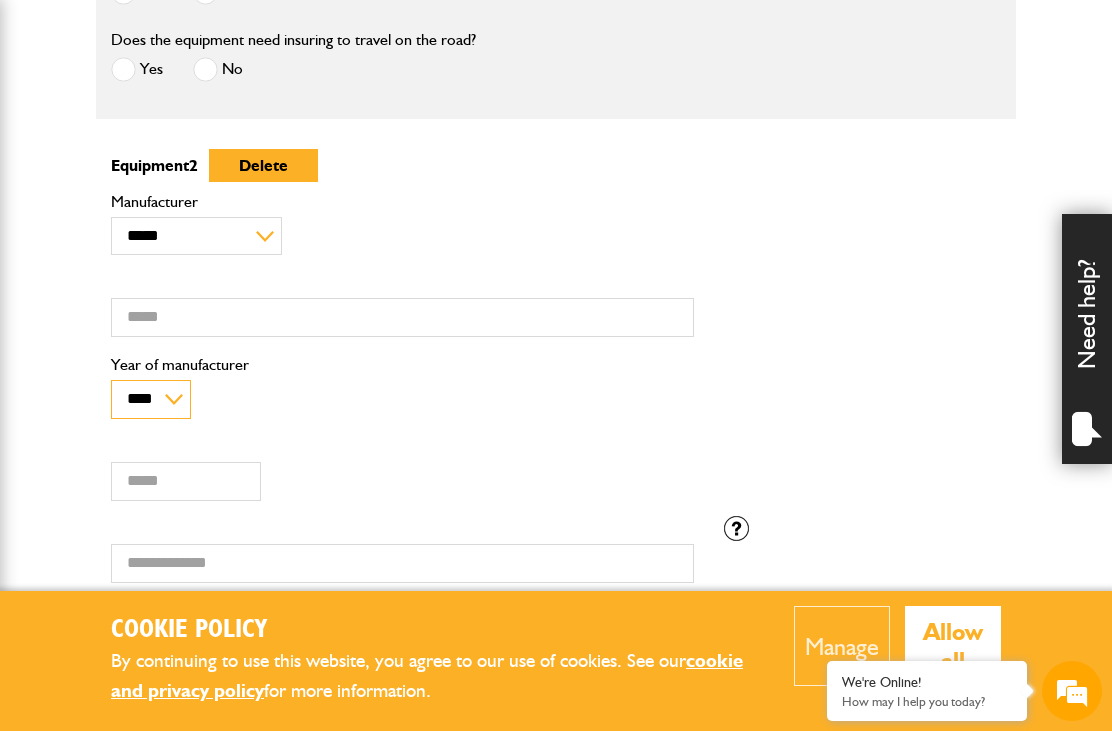 click on "****
****
****
****
****
****
****
****
****
****
****
****
****
****
****
****
****
****
****
****
****
****
****
****
****
****
****
****
****
****
****
****
****
****
****
****
****
****
****
****
****
****
****
****
****
****
****
****
****
****
****
****
****
****
****
****
****
****
****
****
****
****
****
****
****
****
****
****
****
****
****
****
****
****
****
****
****
****
****
****
****
****
****
****
****
****
****
****
****
****
****
****
****
****
****
****
****
****
****
****" at bounding box center (151, 399) 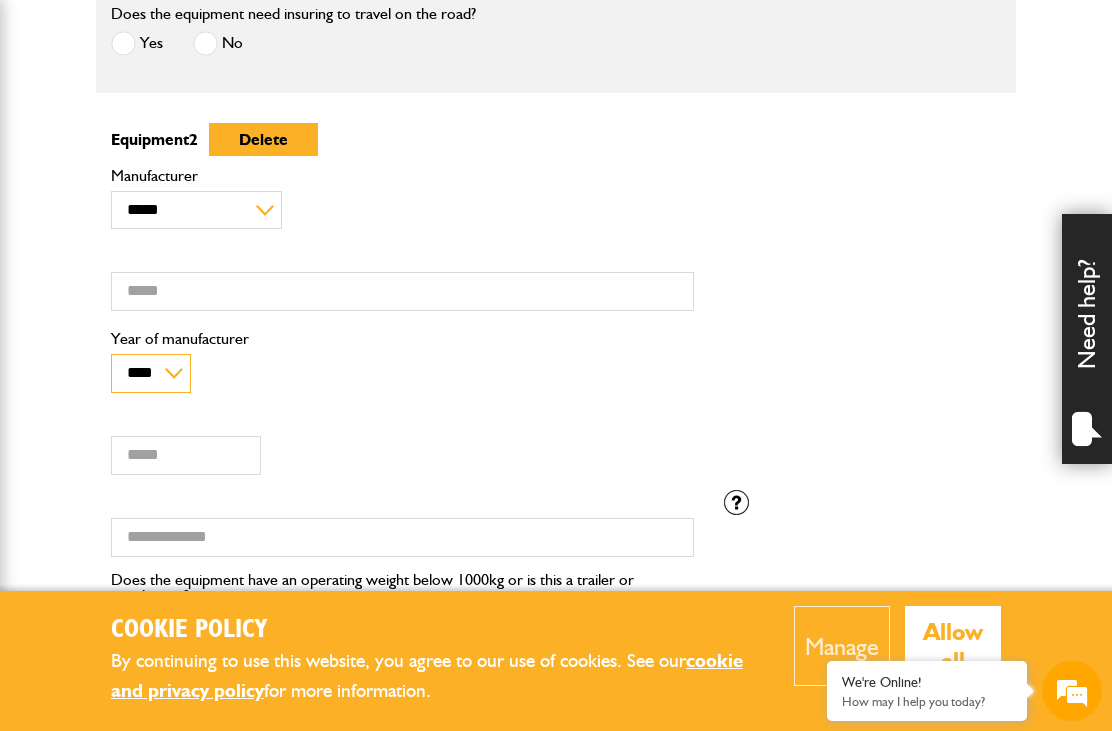 scroll, scrollTop: 1299, scrollLeft: 0, axis: vertical 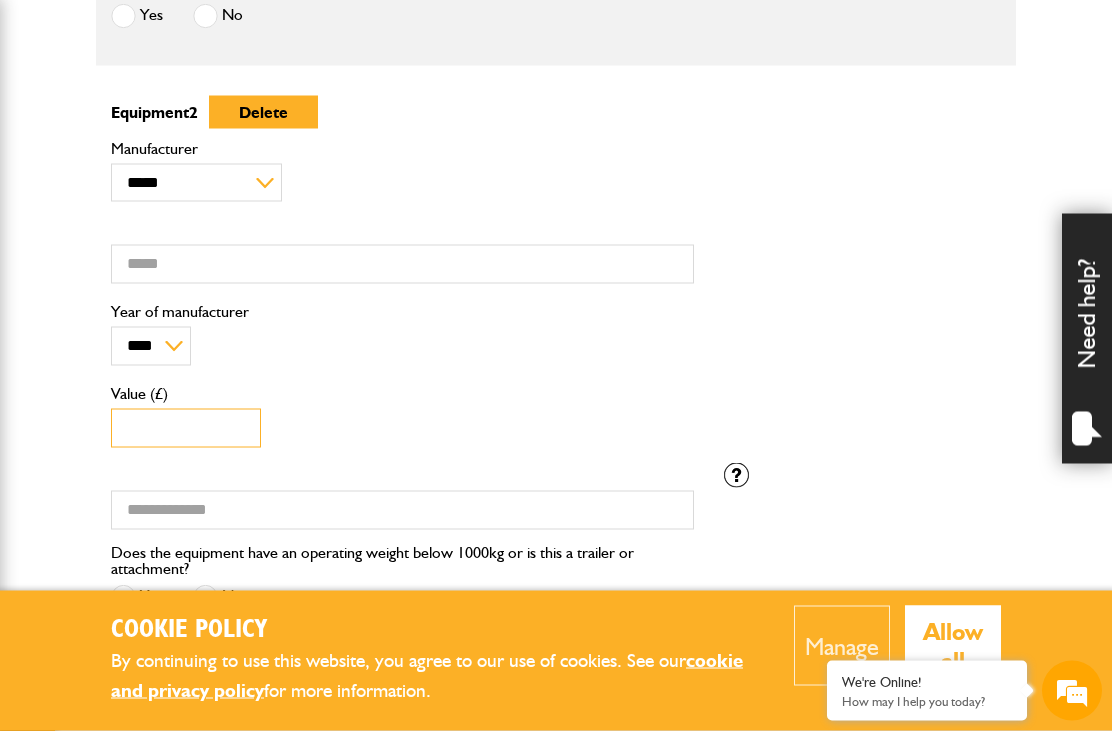 click on "Value (£)" at bounding box center [186, 428] 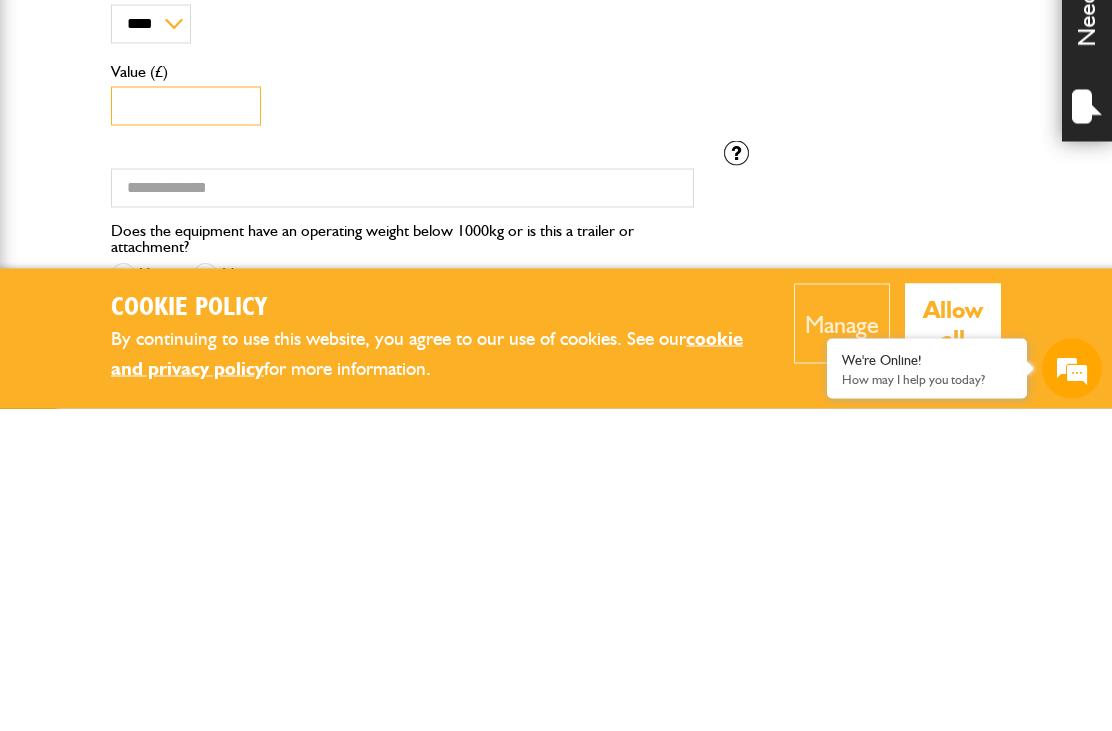 type on "****" 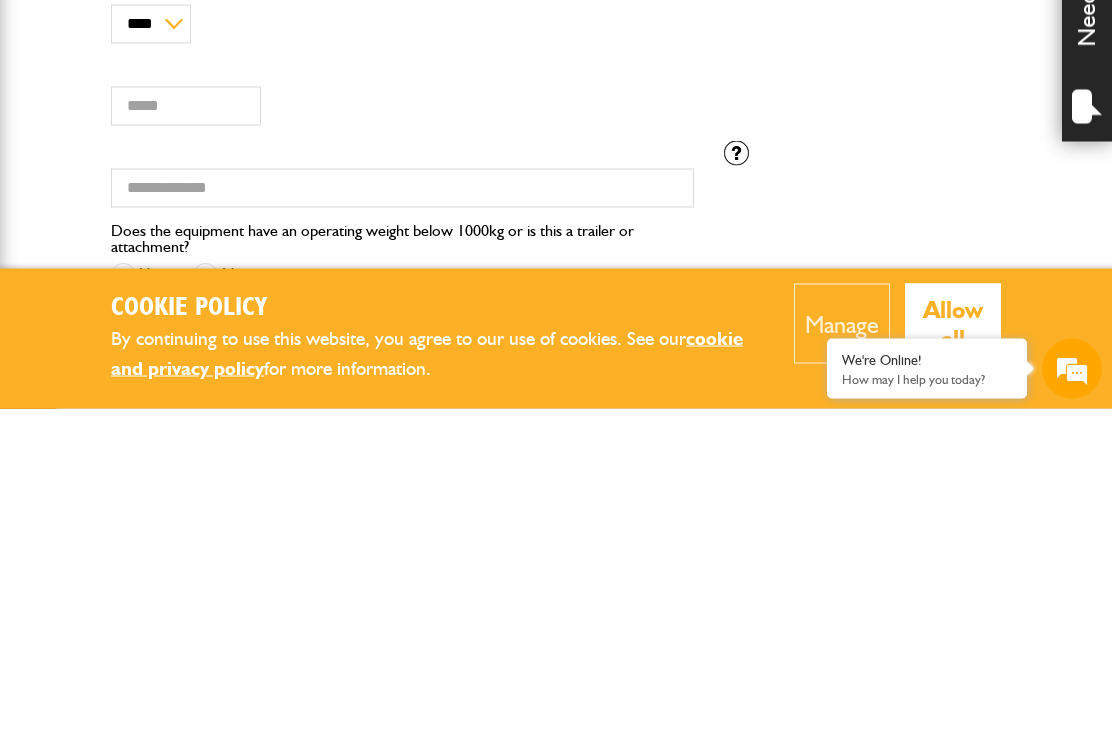 click at bounding box center (205, 597) 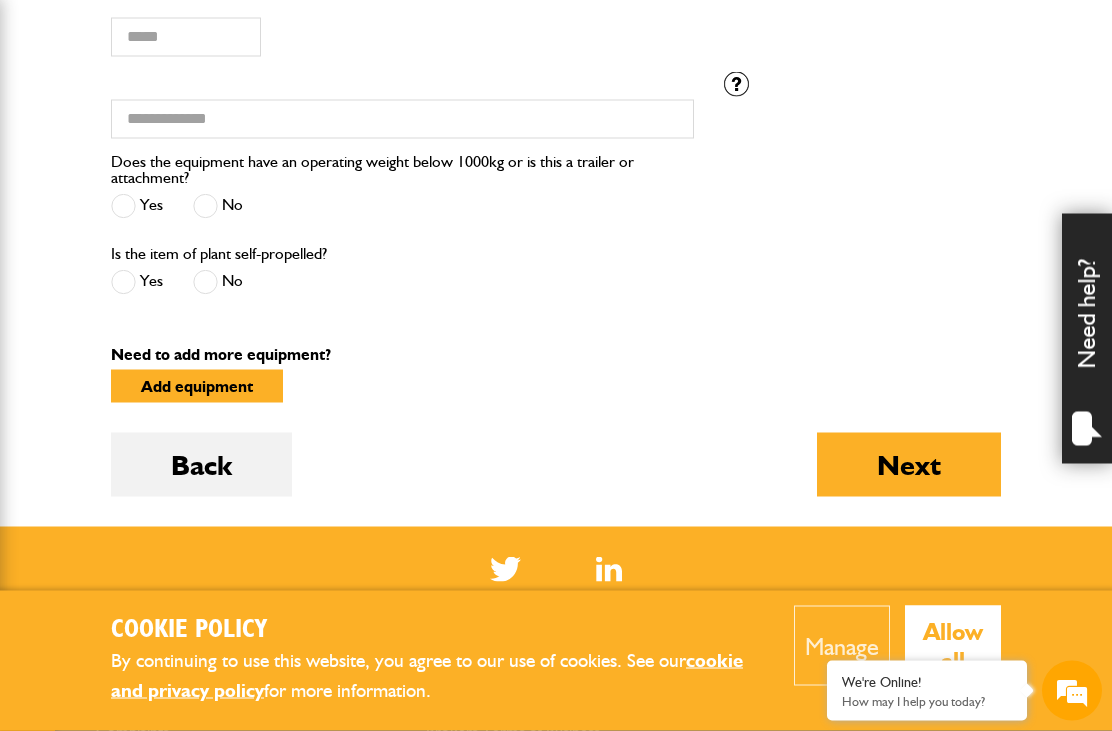 scroll, scrollTop: 1689, scrollLeft: 0, axis: vertical 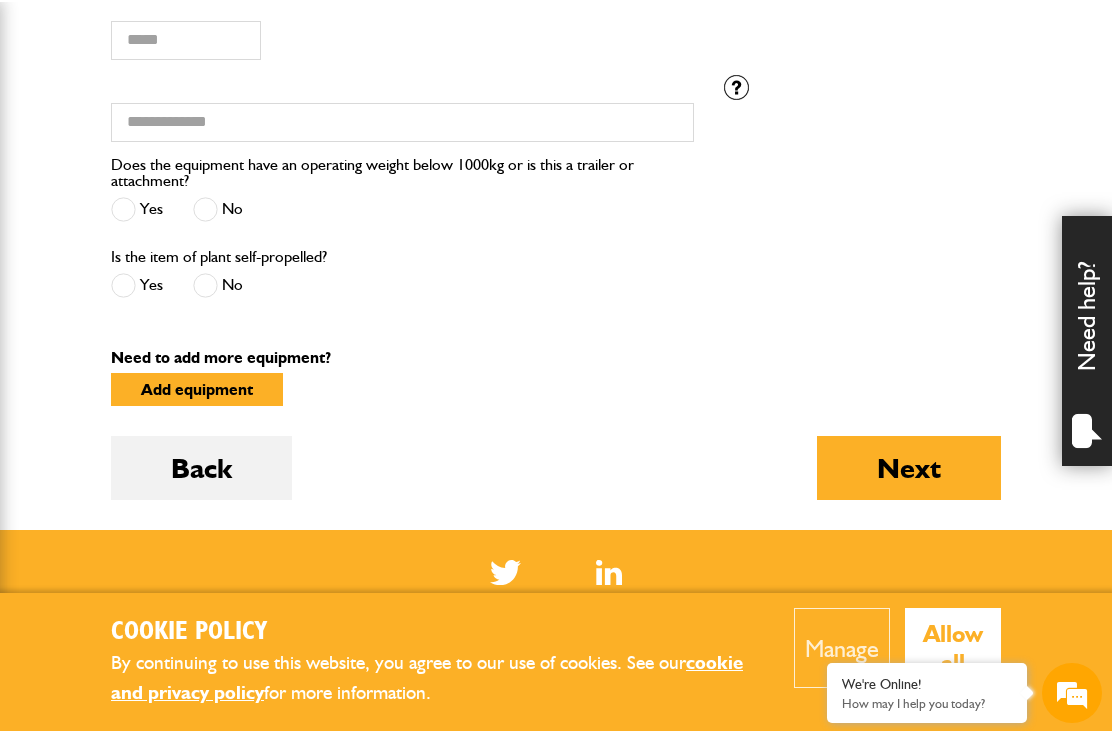 click at bounding box center [123, 283] 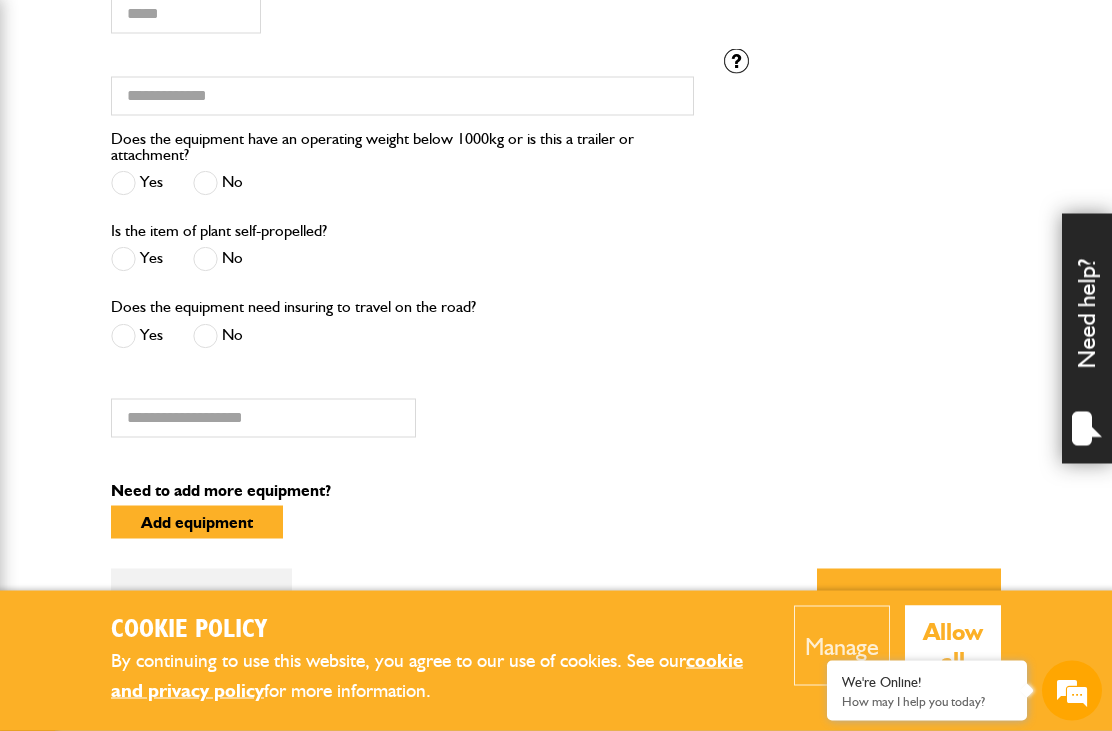 scroll, scrollTop: 1714, scrollLeft: 0, axis: vertical 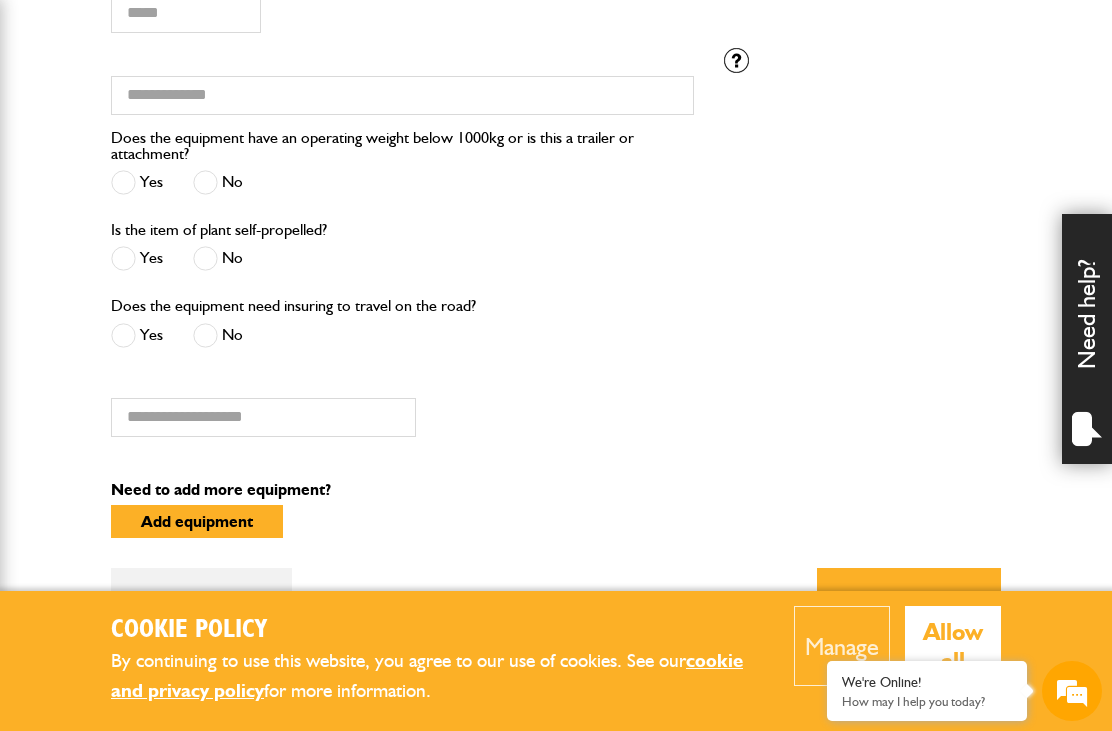 click at bounding box center (205, 335) 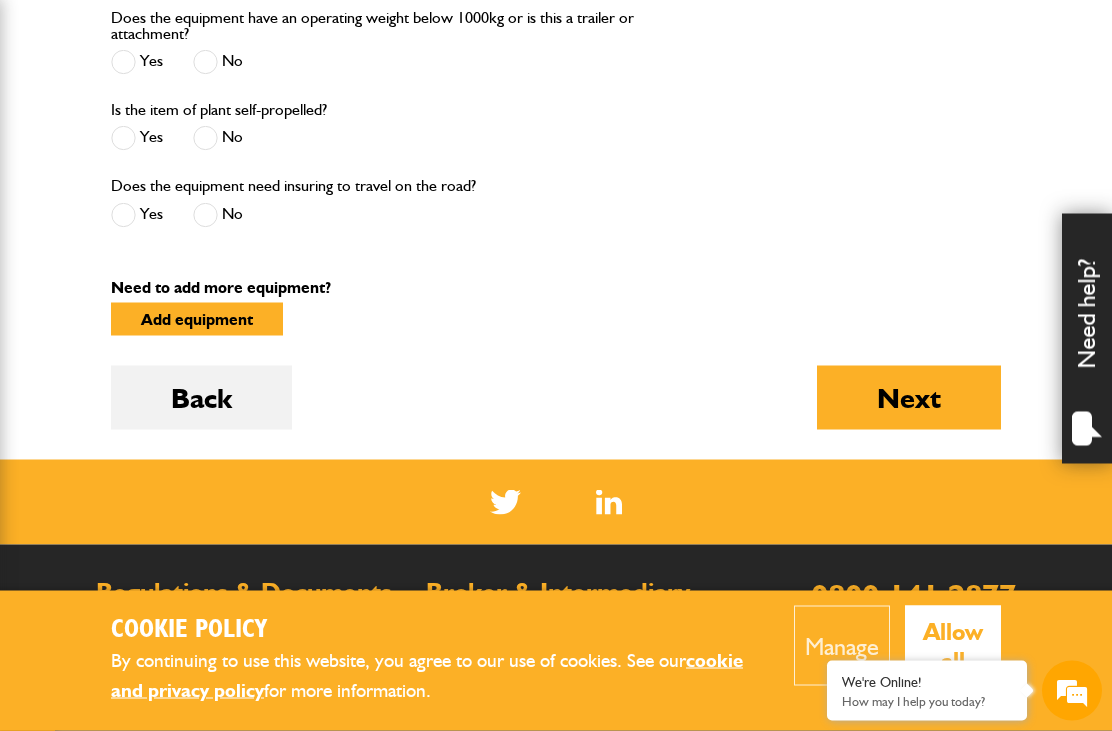 scroll, scrollTop: 1835, scrollLeft: 0, axis: vertical 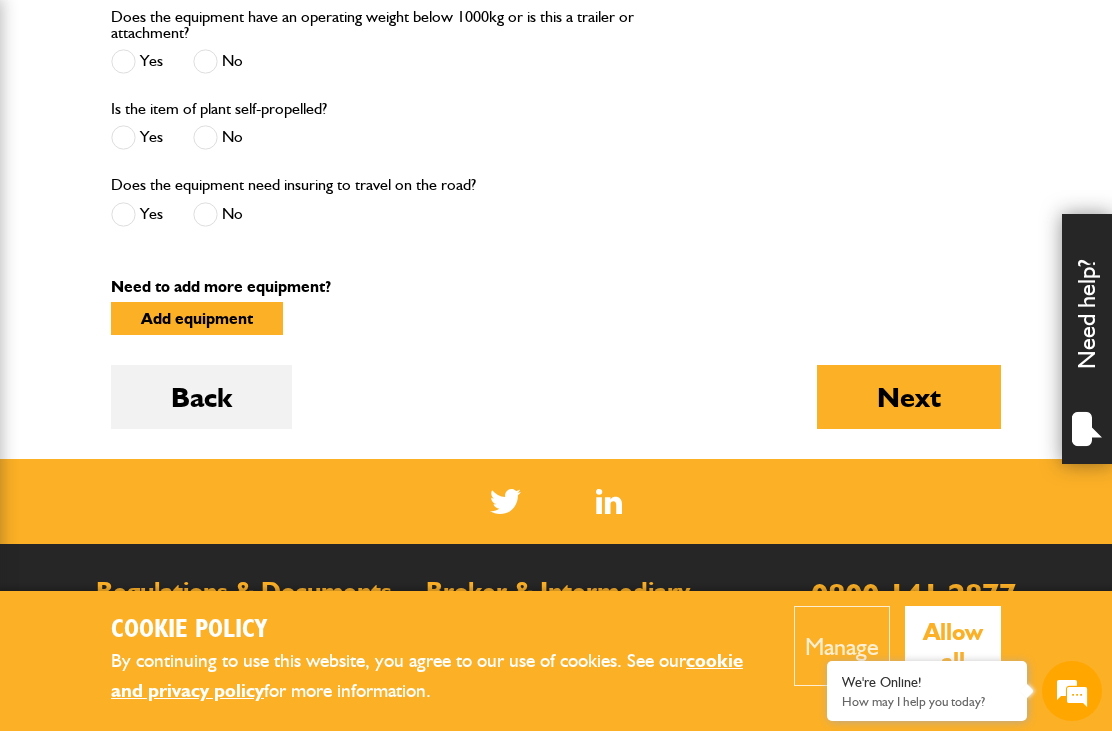 click on "Next" at bounding box center [909, 397] 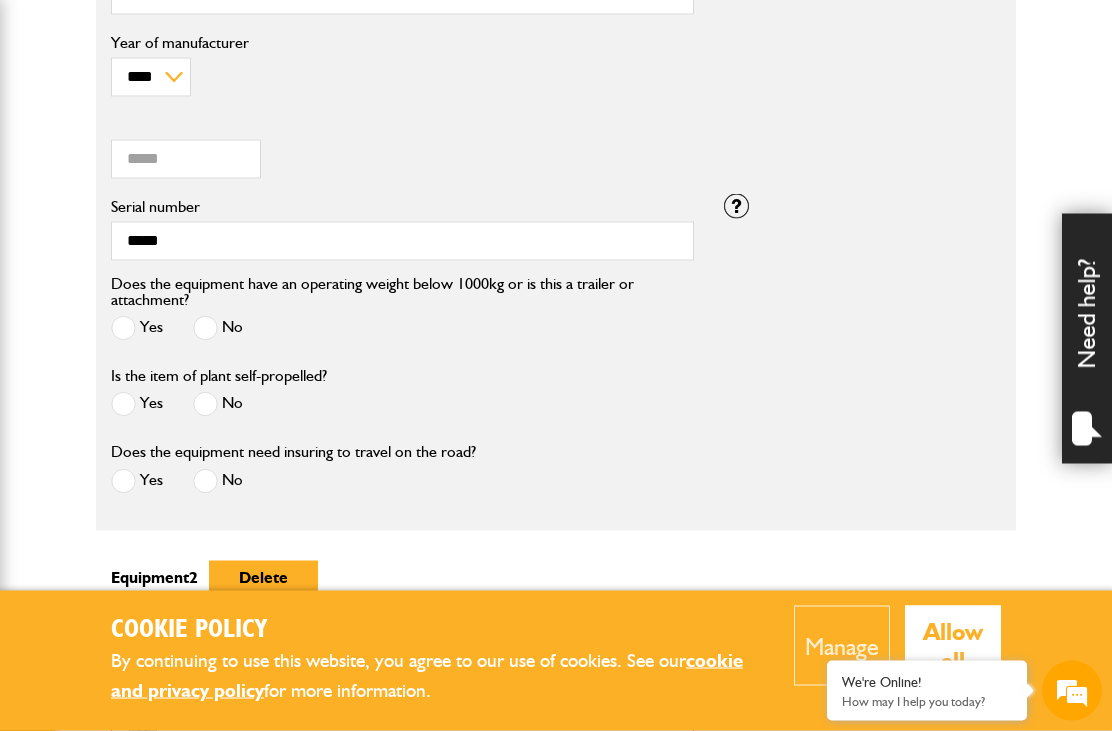 scroll, scrollTop: 975, scrollLeft: 0, axis: vertical 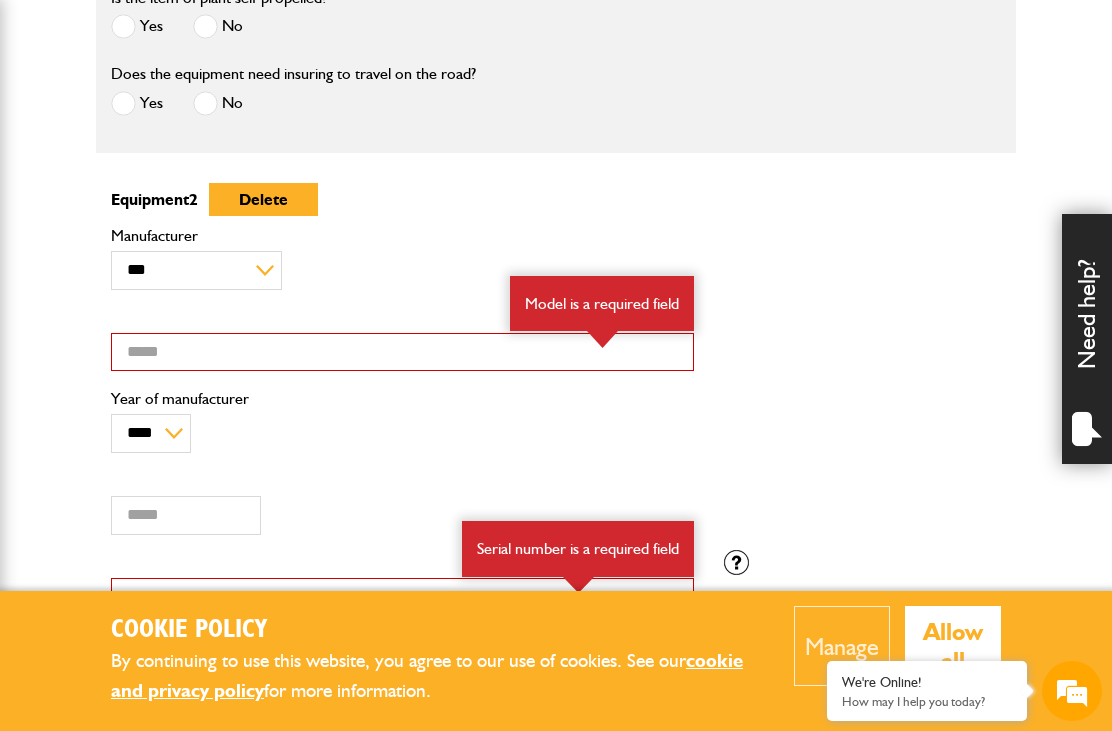 click on "Delete" at bounding box center (263, 199) 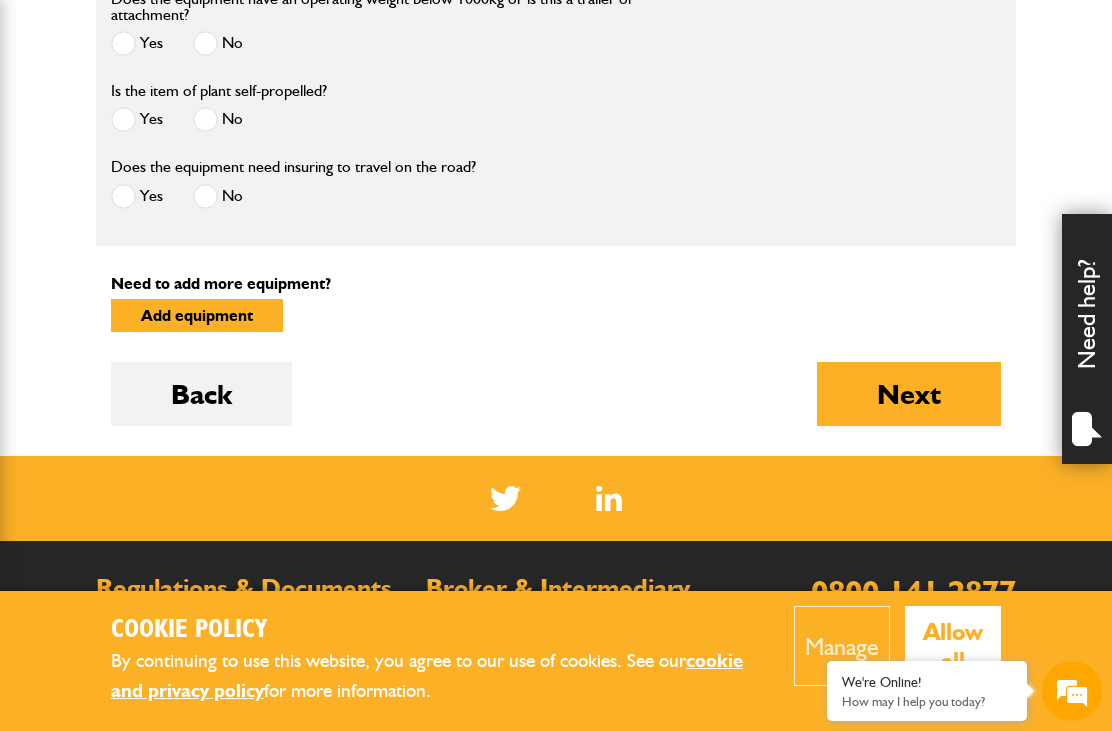 scroll, scrollTop: 1230, scrollLeft: 0, axis: vertical 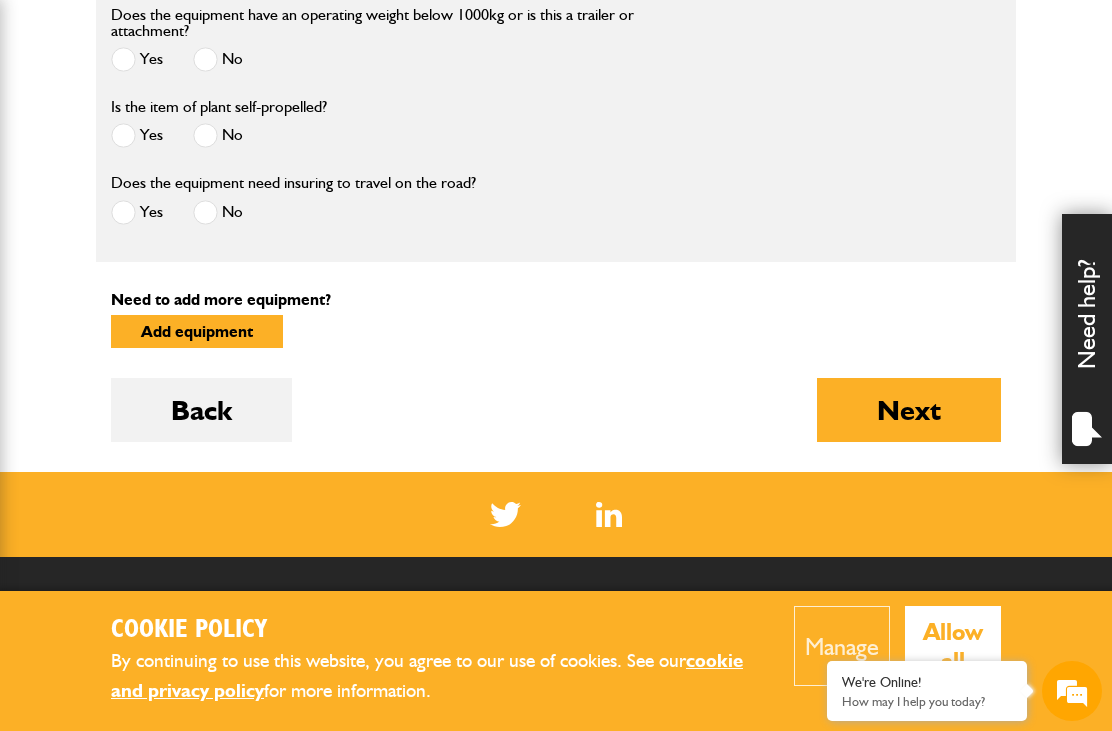 click on "Next" at bounding box center (909, 410) 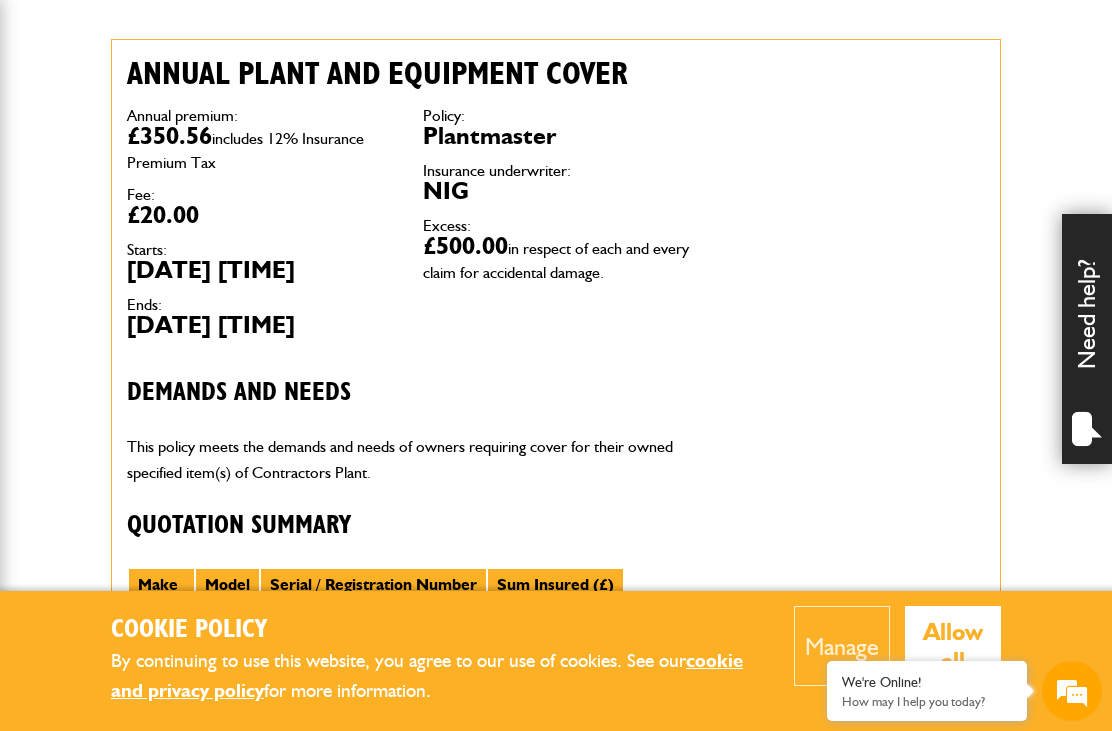 scroll, scrollTop: 579, scrollLeft: 0, axis: vertical 